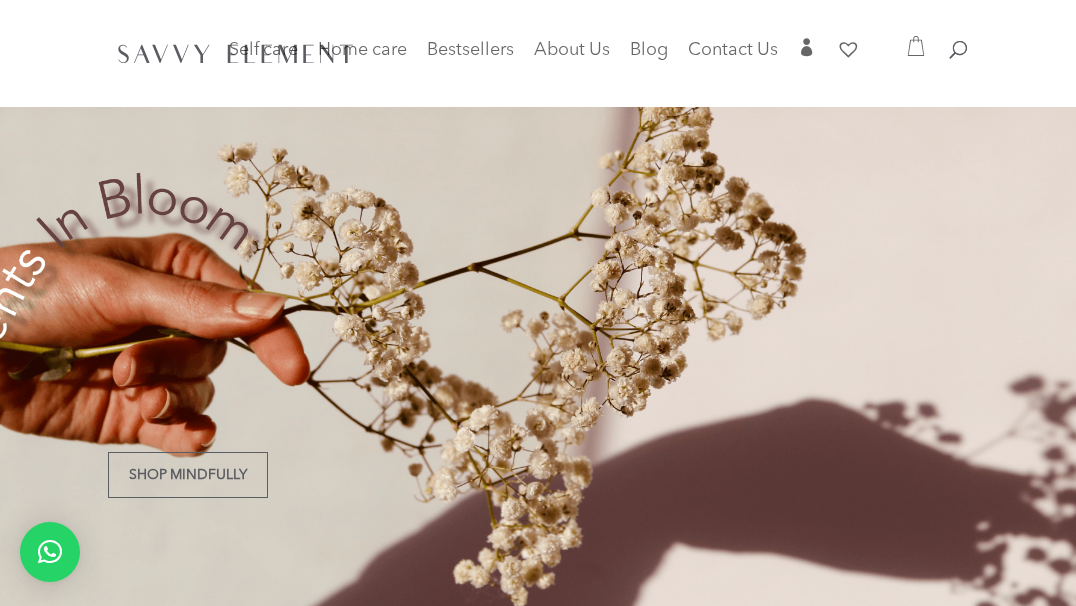 scroll, scrollTop: 0, scrollLeft: 0, axis: both 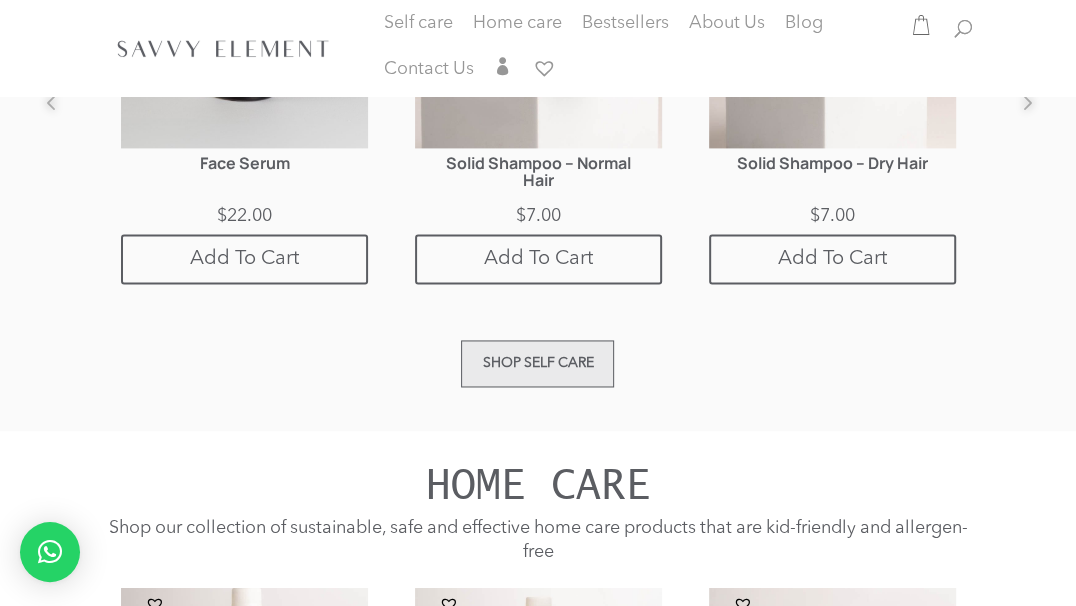 click on "Shop Self care" at bounding box center [537, 363] 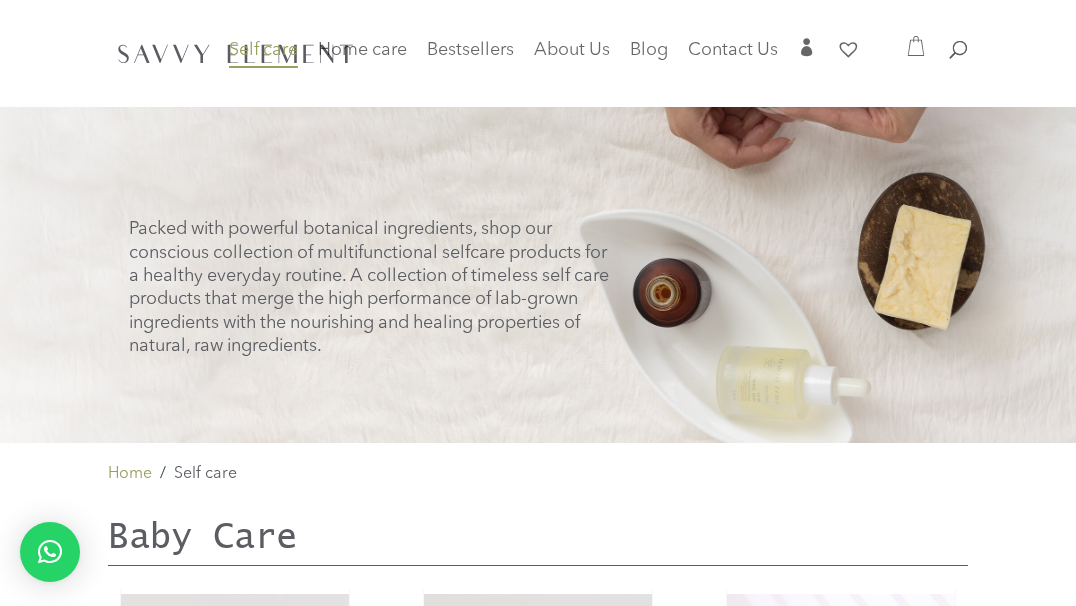 scroll, scrollTop: 0, scrollLeft: 0, axis: both 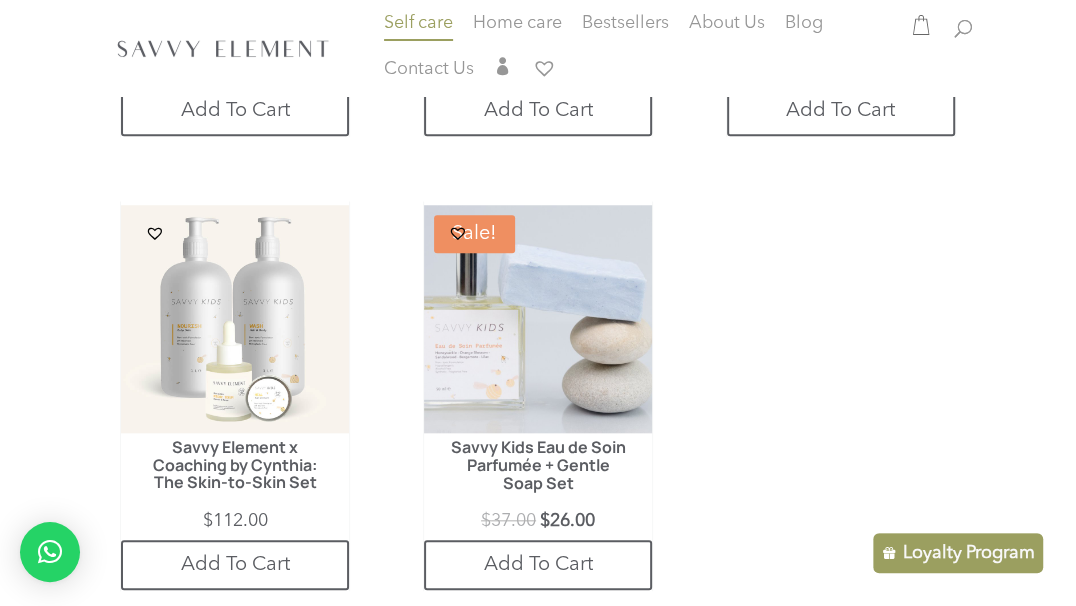 click on "Savvy Element x Coaching by Cynthia: The Skin-to-Skin Set" at bounding box center (235, 470) 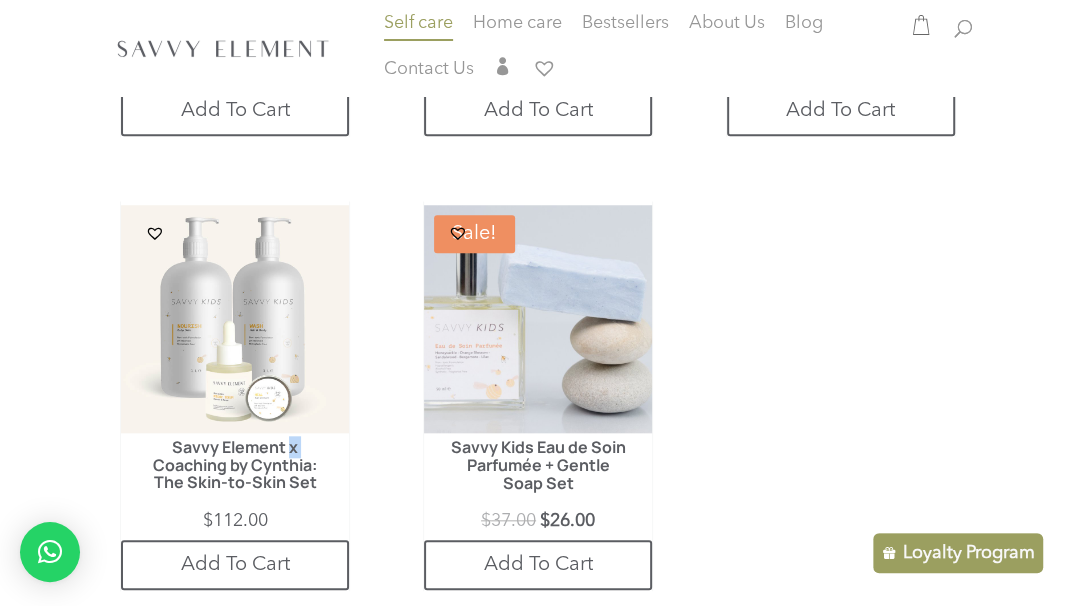 click on "Savvy Element x Coaching by Cynthia: The Skin-to-Skin Set" at bounding box center (235, 470) 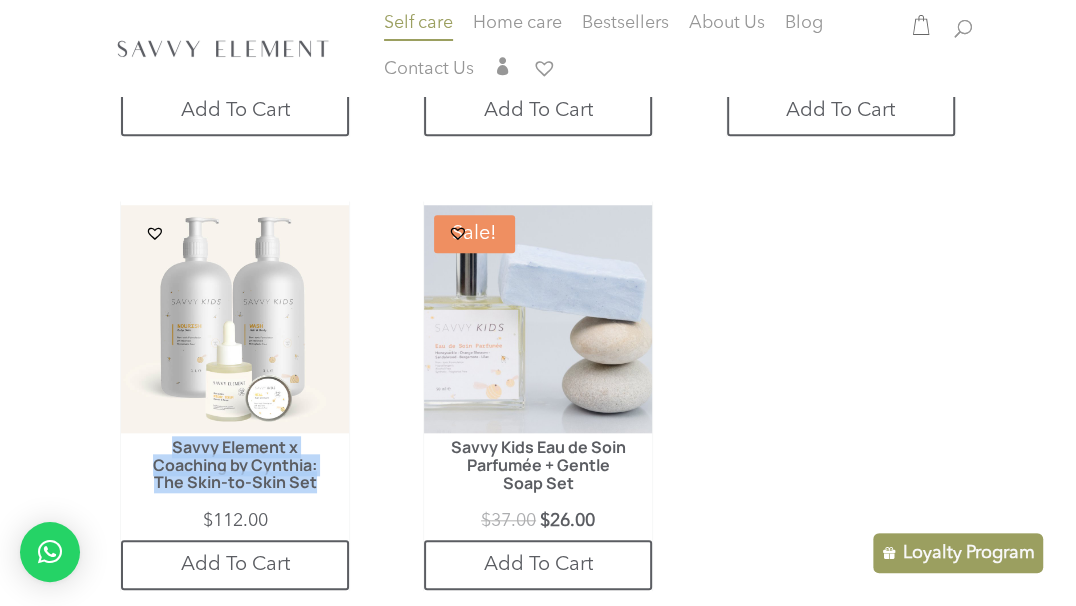 click on "Savvy Element x Coaching by Cynthia: The Skin-to-Skin Set" at bounding box center (235, 470) 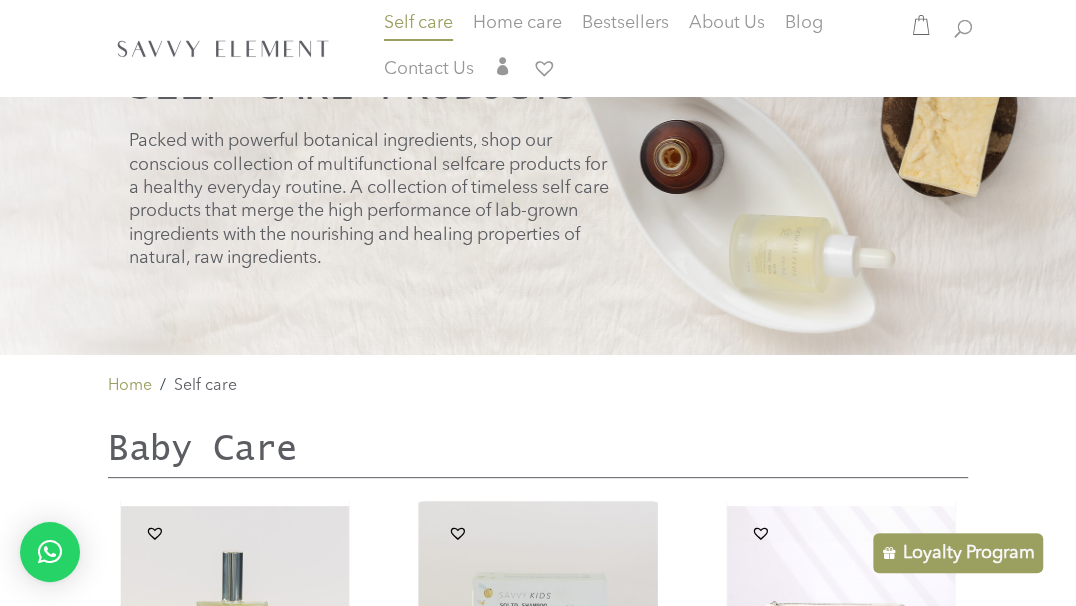 scroll, scrollTop: 0, scrollLeft: 0, axis: both 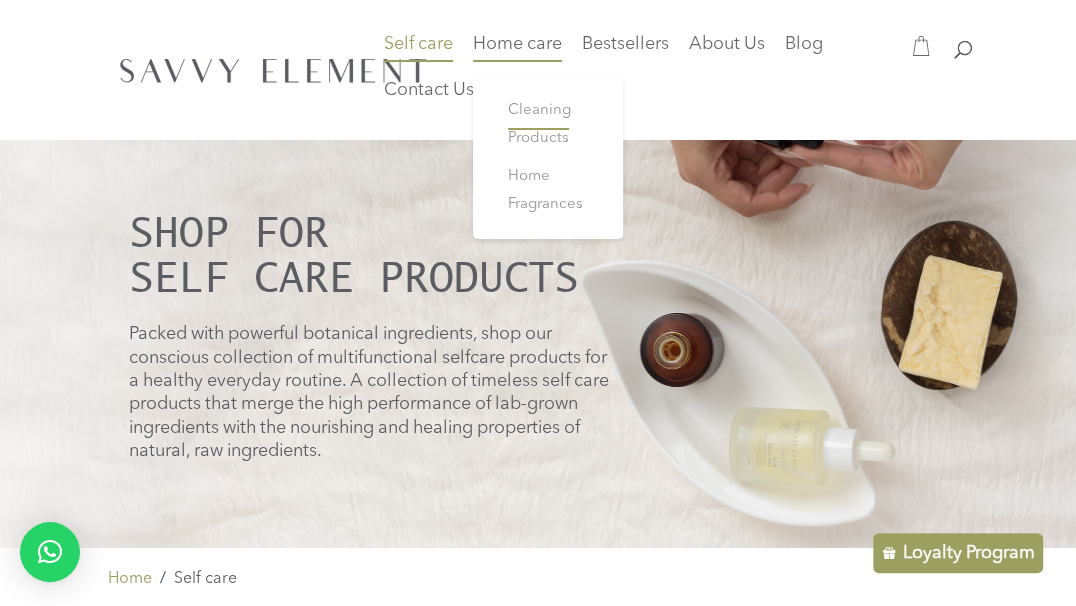 click on "Cleaning Products" at bounding box center [539, 124] 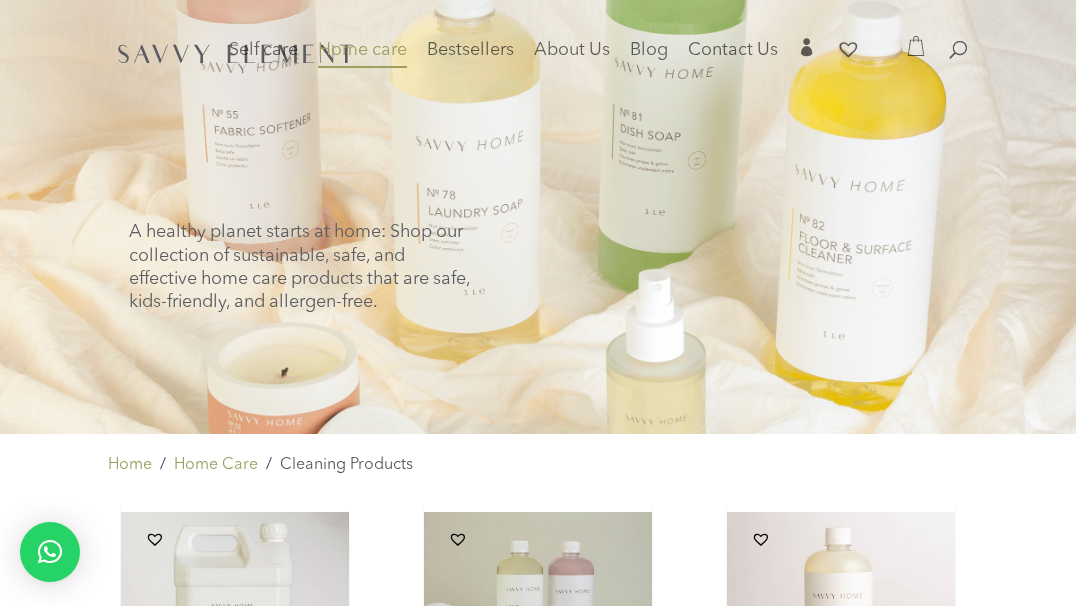 scroll, scrollTop: 0, scrollLeft: 0, axis: both 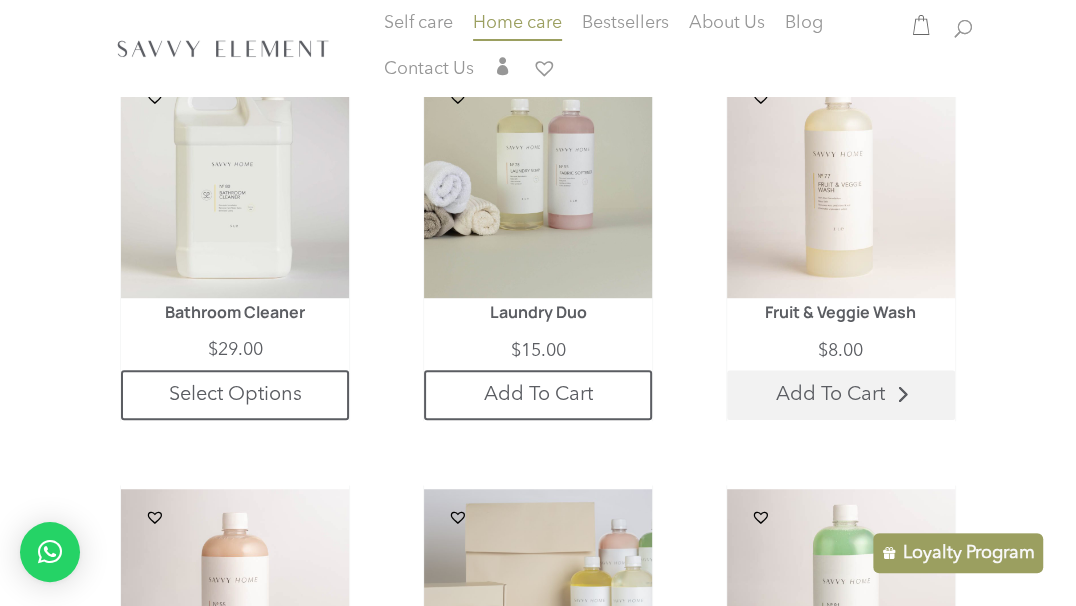 click on "Add To Cart" at bounding box center [841, 395] 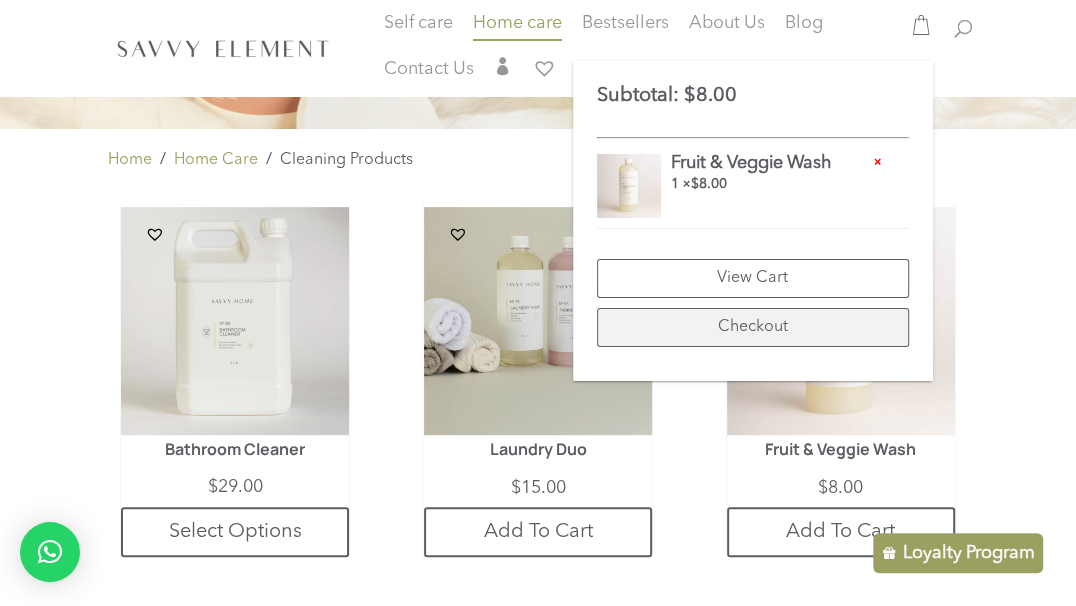 scroll, scrollTop: 410, scrollLeft: 0, axis: vertical 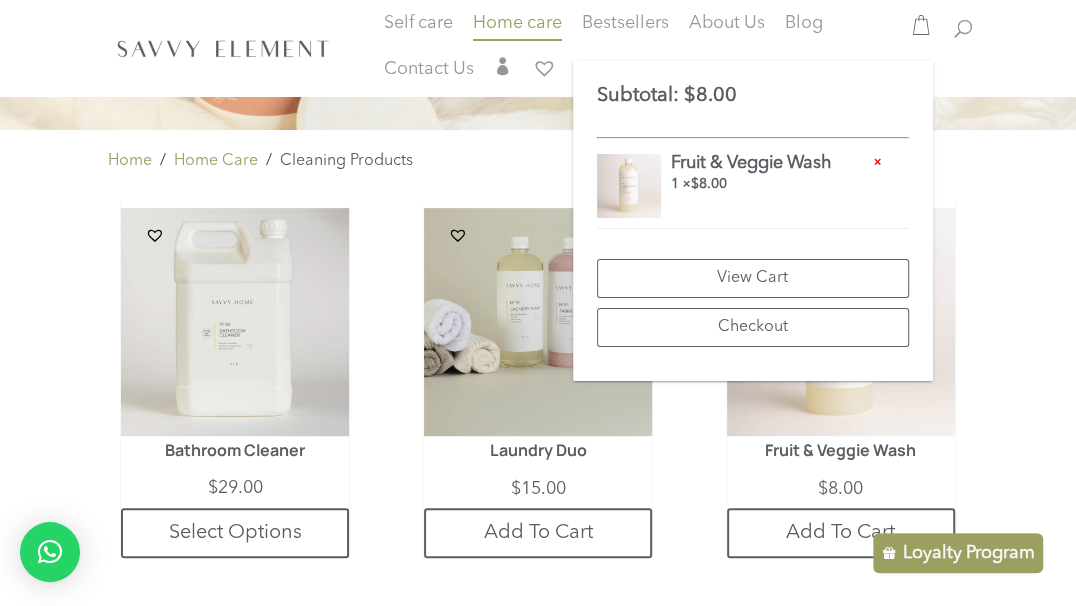 click on "Fruit & Veggie Wash
$ 8.00
Purchase & earn 8 points! Add To Cart" at bounding box center (840, 400) 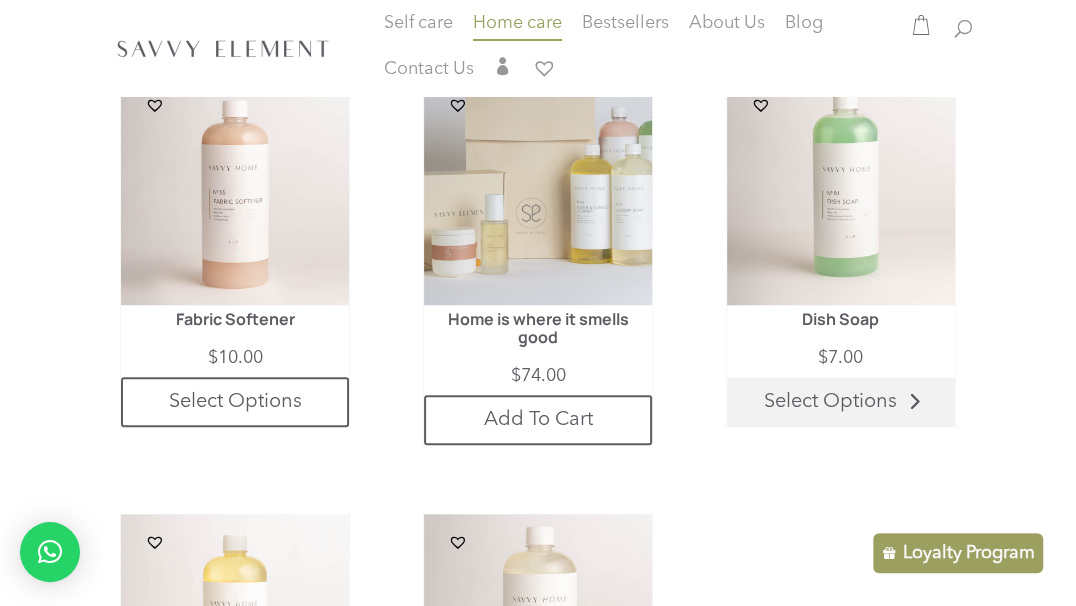 scroll, scrollTop: 951, scrollLeft: 0, axis: vertical 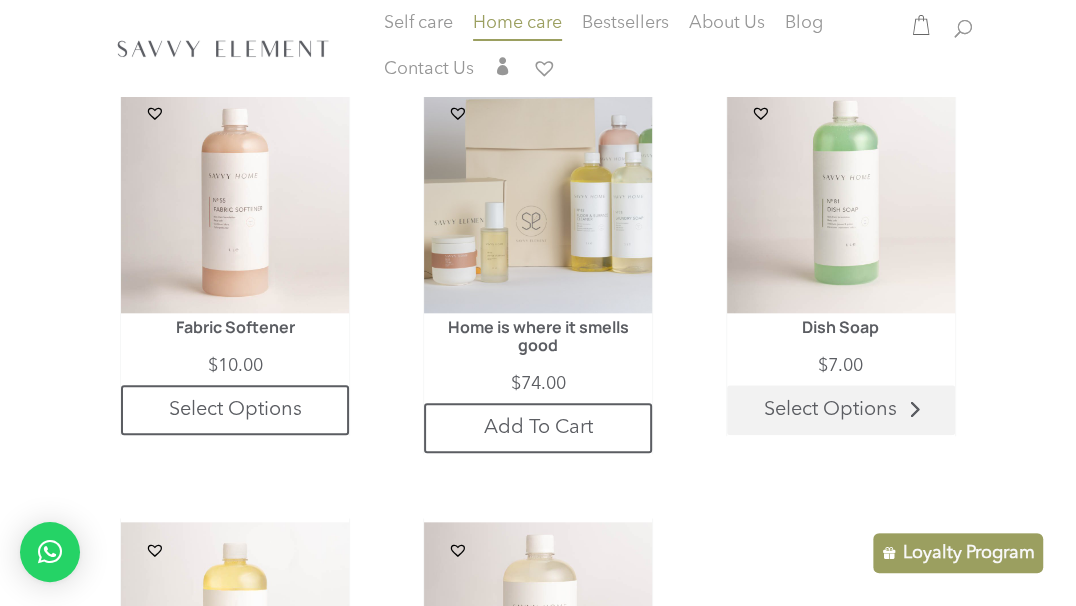 click on "Select Options" at bounding box center (841, 410) 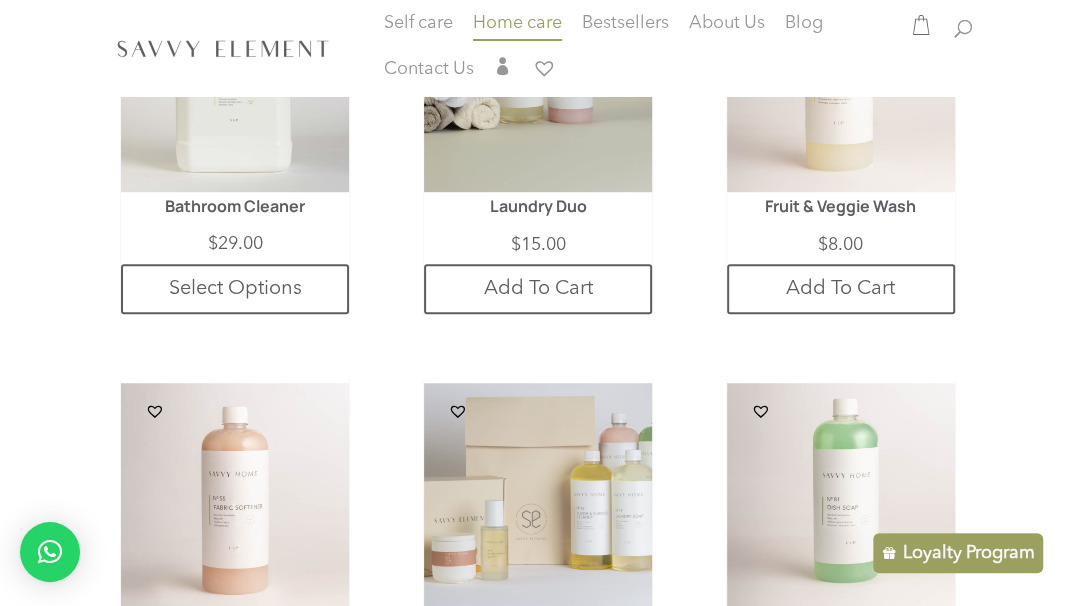 scroll, scrollTop: 630, scrollLeft: 0, axis: vertical 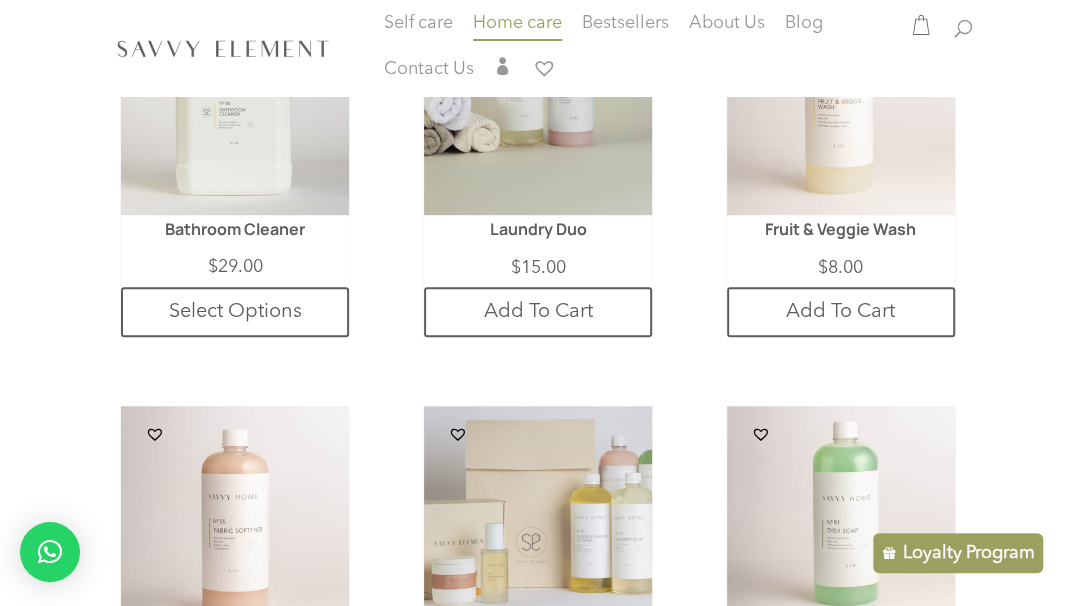 drag, startPoint x: 868, startPoint y: 411, endPoint x: 928, endPoint y: 21, distance: 394.58838 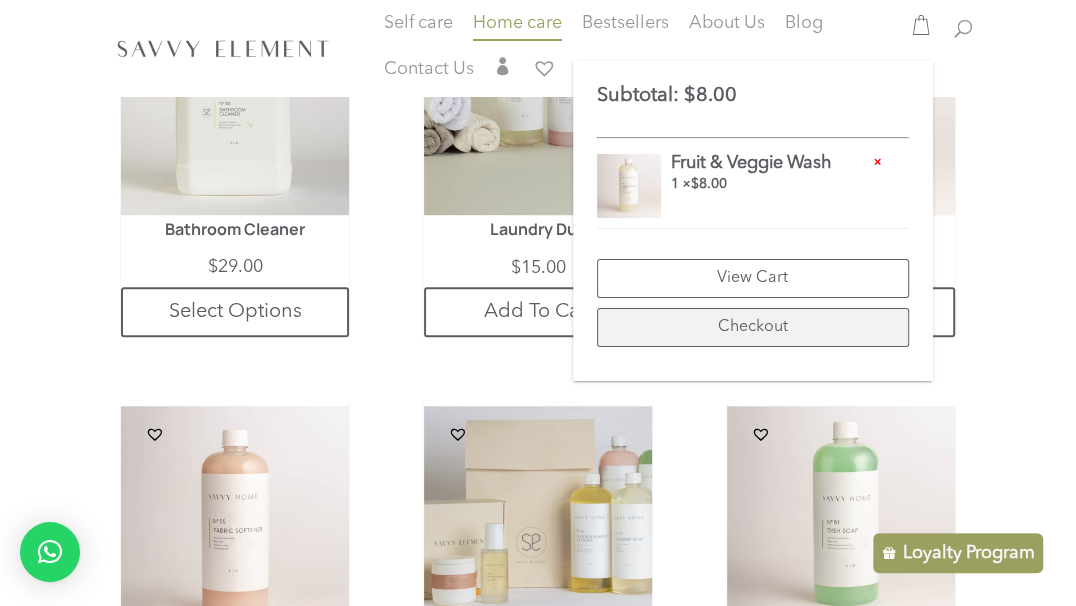 click on "Checkout" at bounding box center (753, 327) 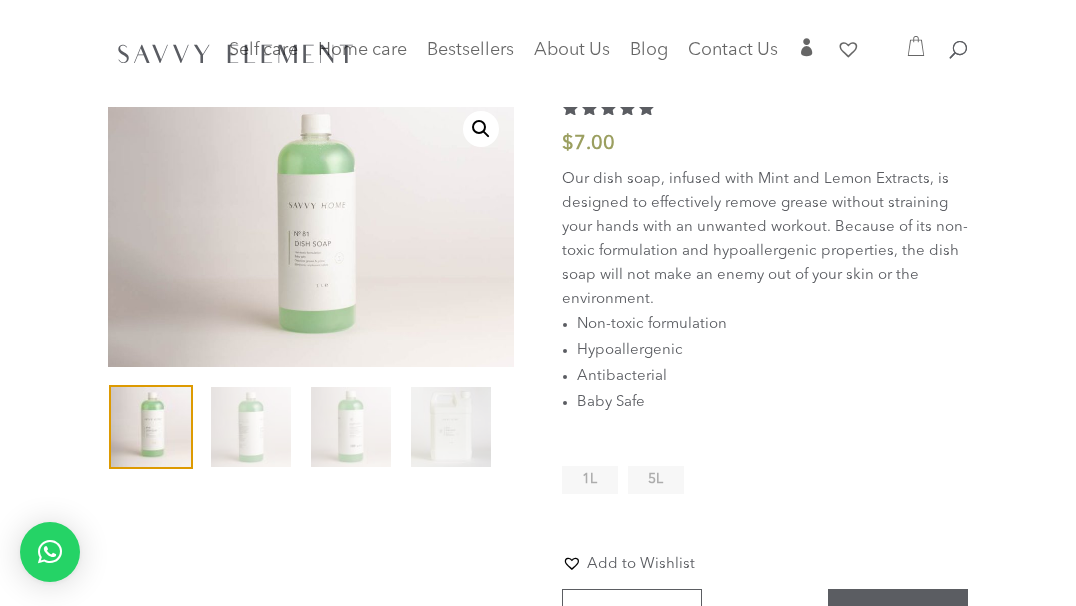 scroll, scrollTop: 60, scrollLeft: 0, axis: vertical 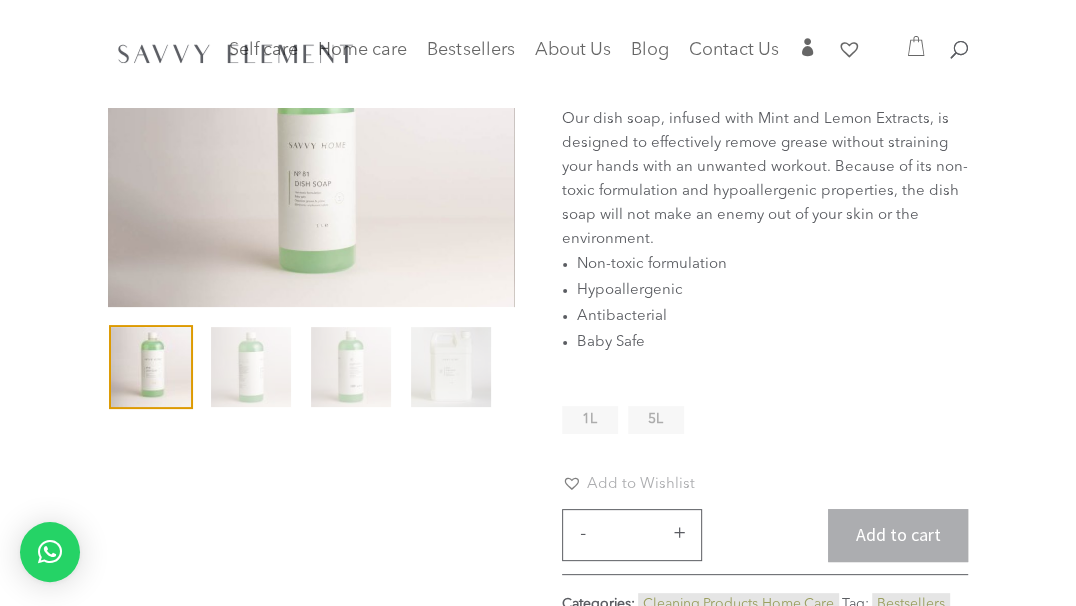 click on "1L" 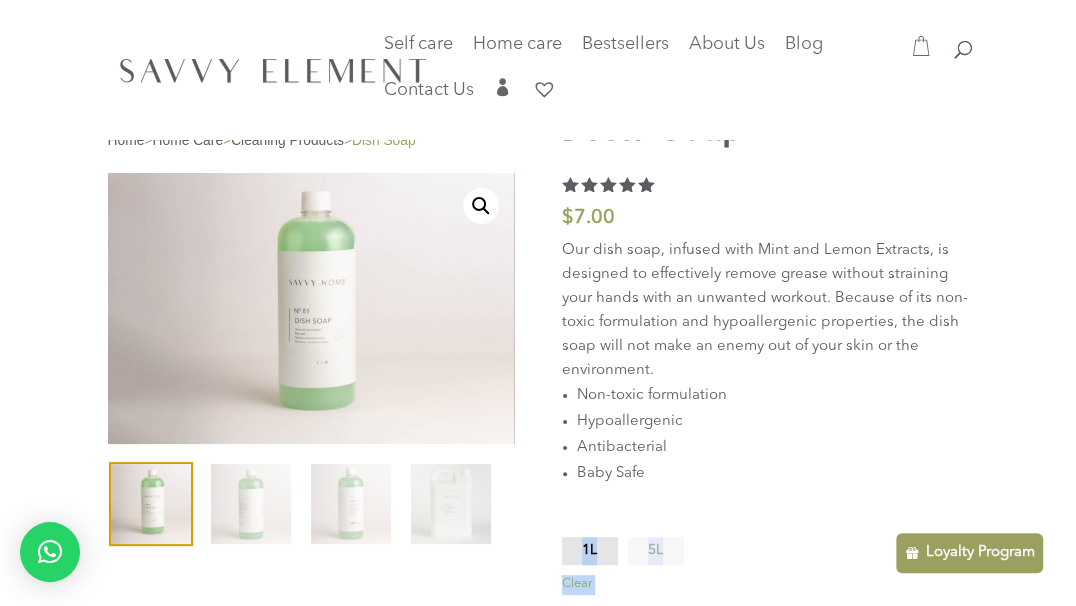 drag, startPoint x: 908, startPoint y: 551, endPoint x: 907, endPoint y: 483, distance: 68.007355 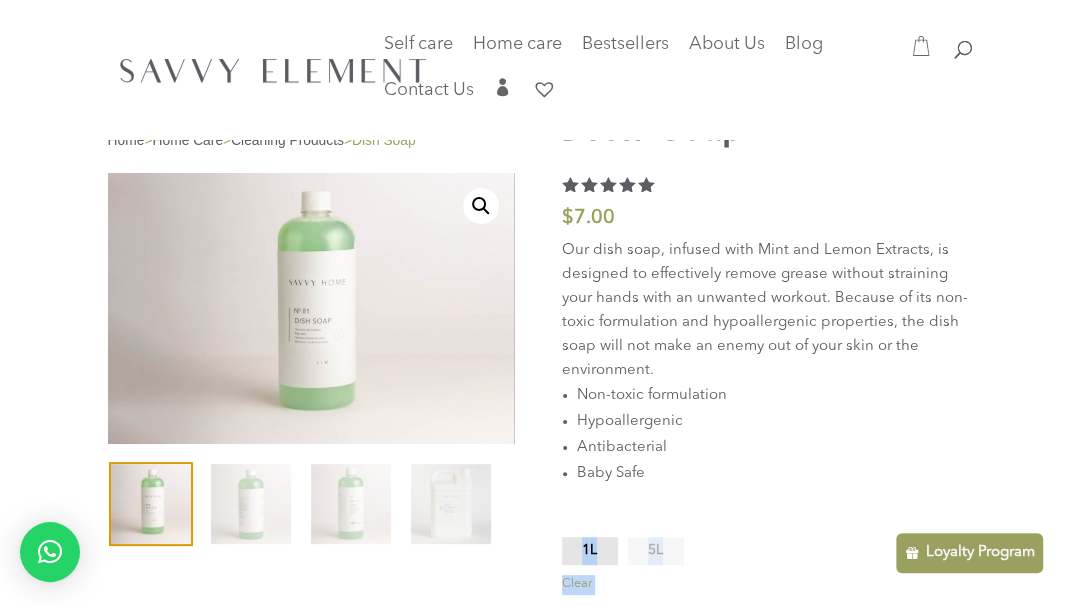 click on "**********" 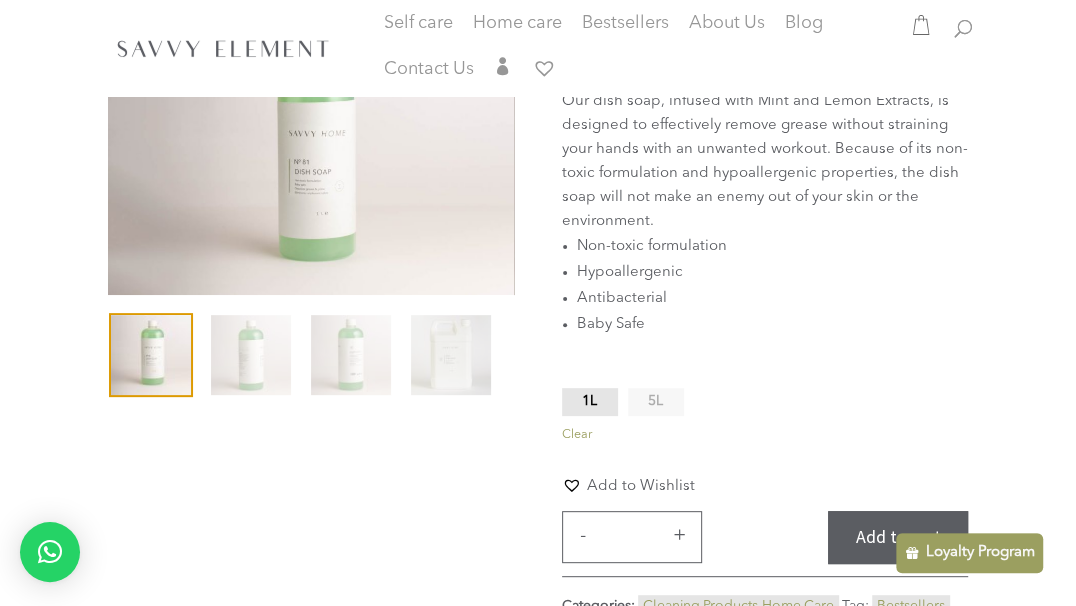 scroll, scrollTop: 217, scrollLeft: 0, axis: vertical 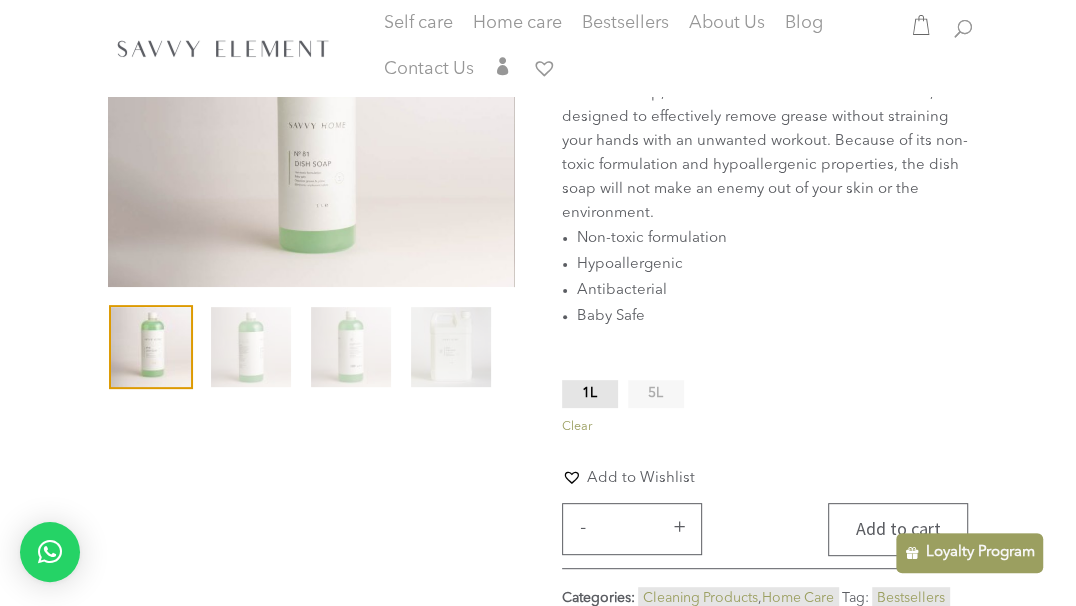 click on "Add to cart" 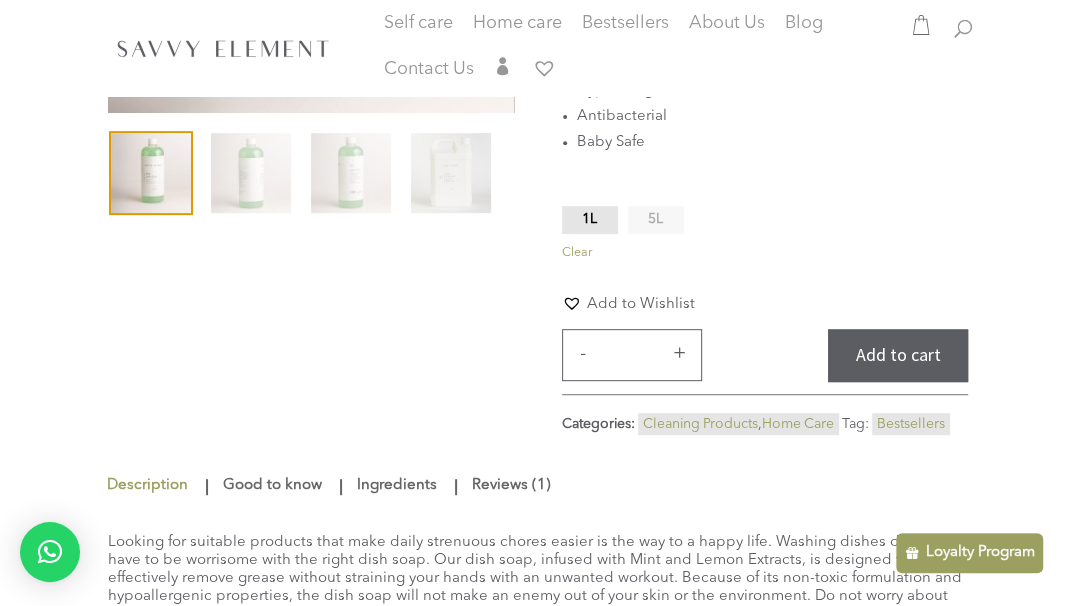 scroll, scrollTop: 0, scrollLeft: 0, axis: both 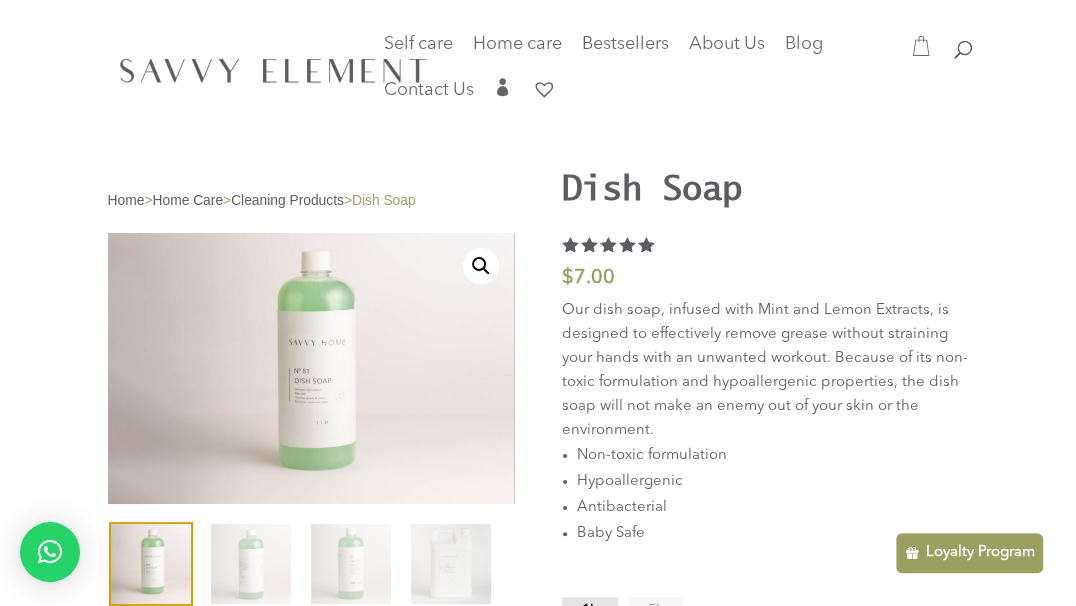 click 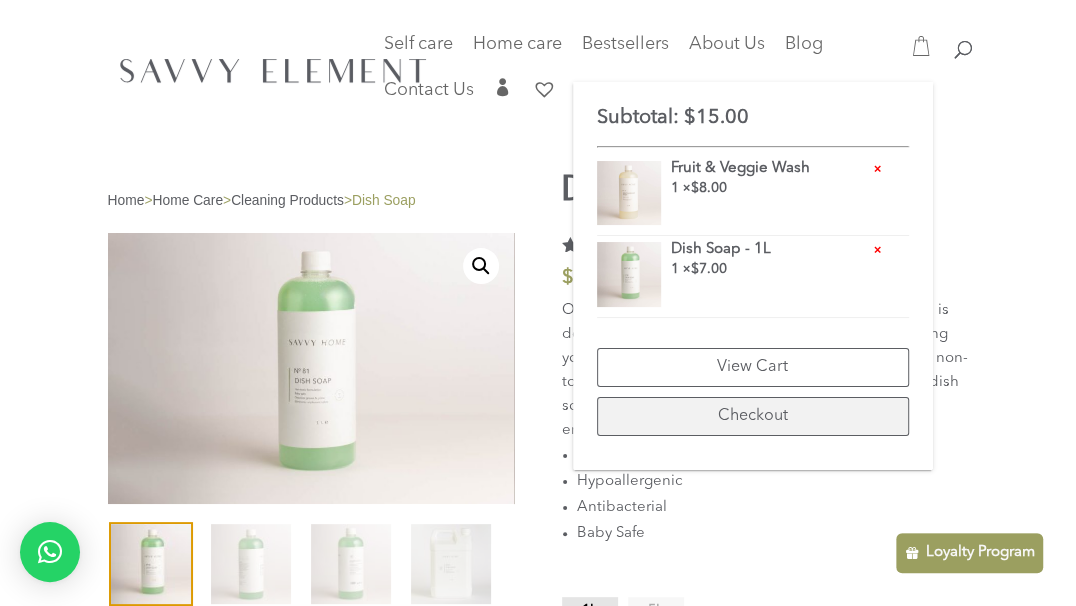 click on "Checkout" at bounding box center (753, 416) 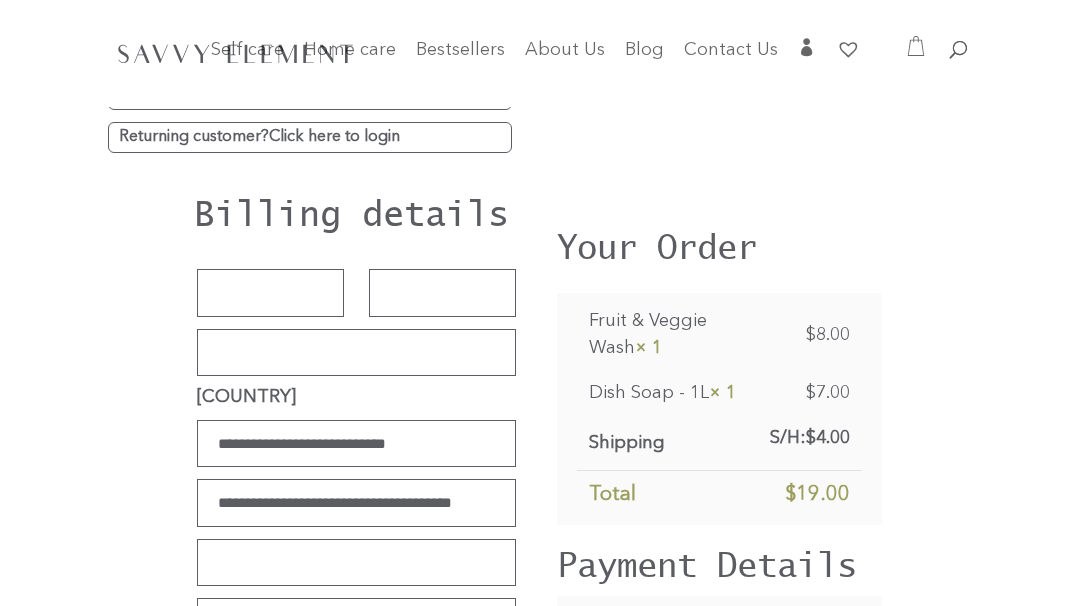 scroll, scrollTop: 0, scrollLeft: 0, axis: both 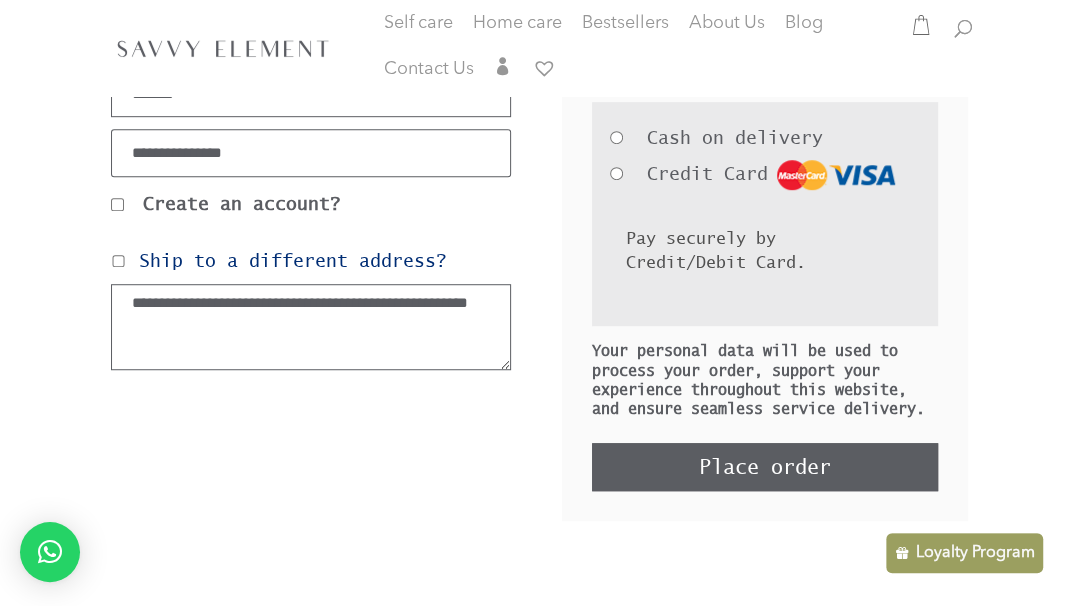 click on "Place order" at bounding box center (765, 467) 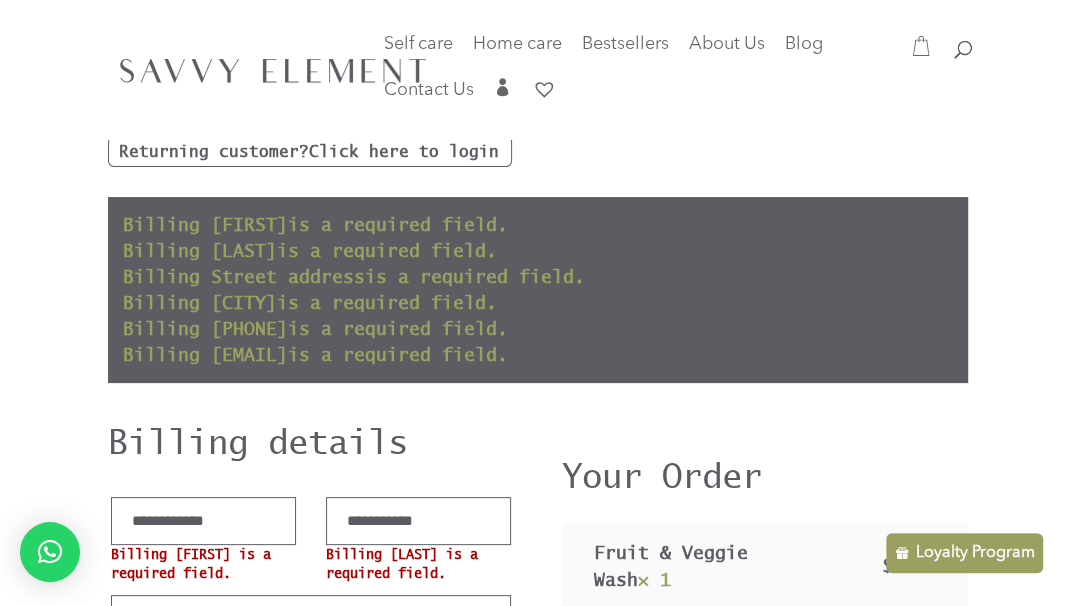 scroll, scrollTop: 91, scrollLeft: 0, axis: vertical 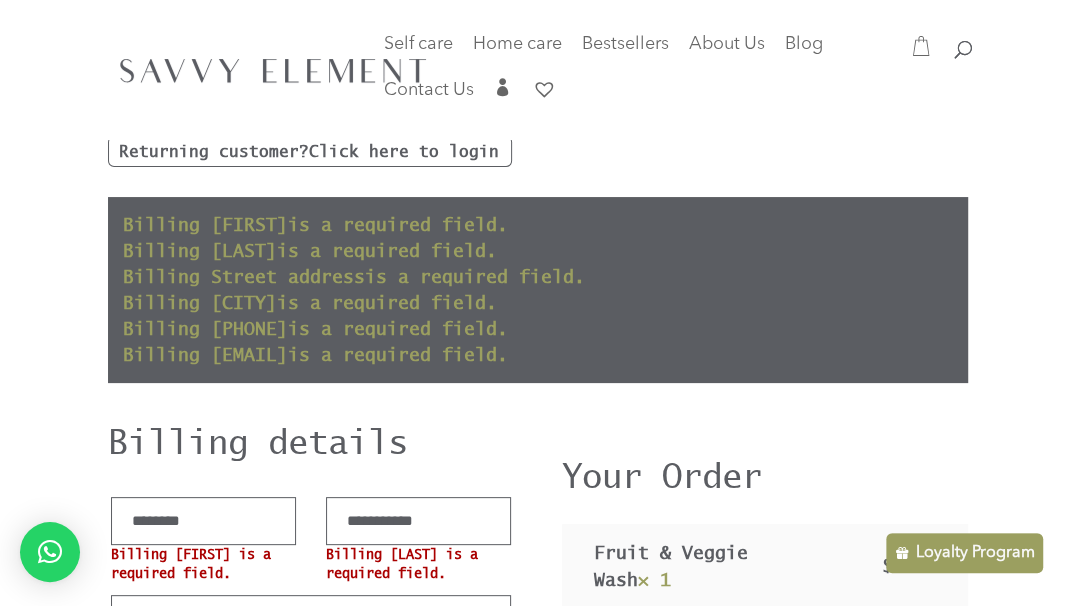 type on "*******" 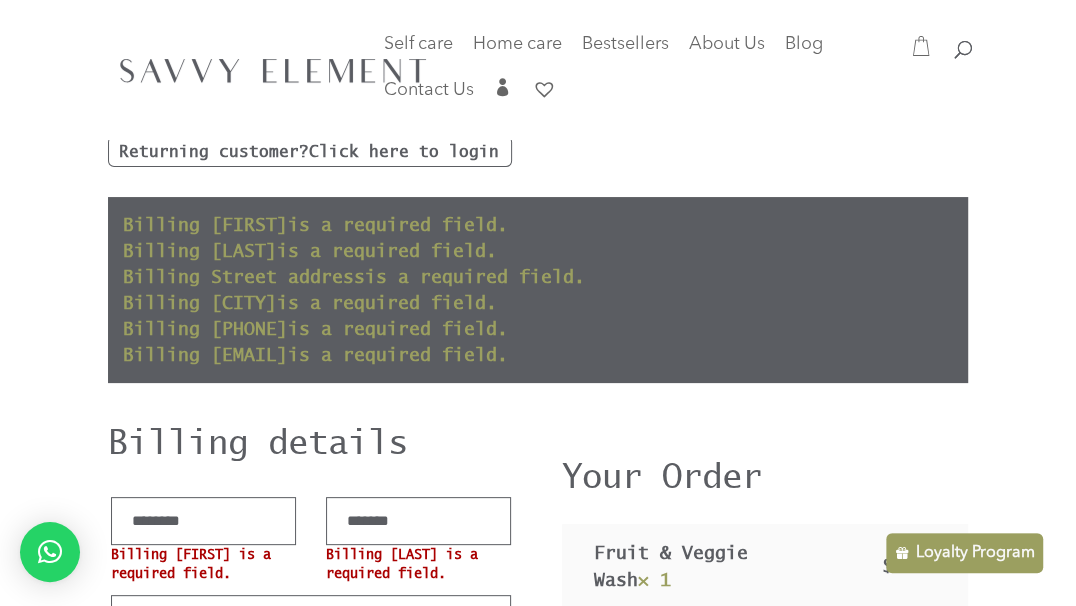 type on "**********" 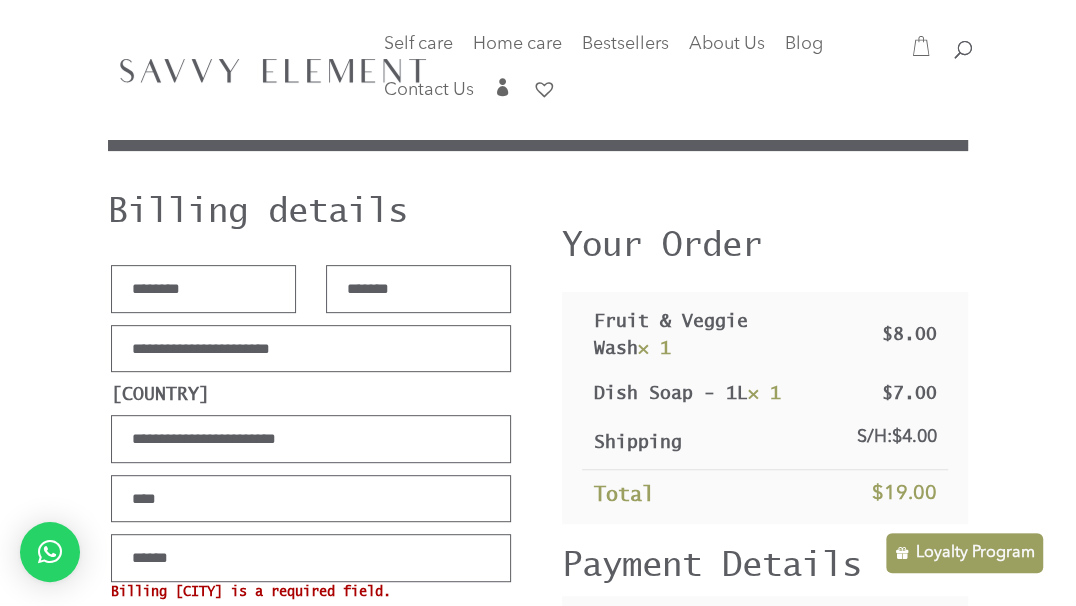 scroll, scrollTop: 371, scrollLeft: 0, axis: vertical 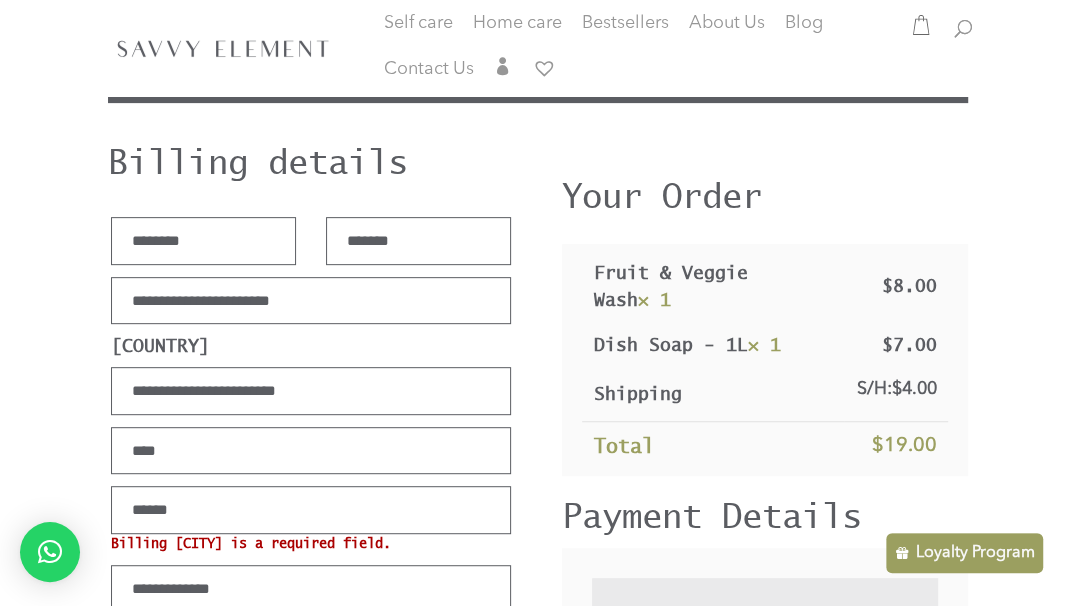 click on "Company name  (optional)" at bounding box center [311, 301] 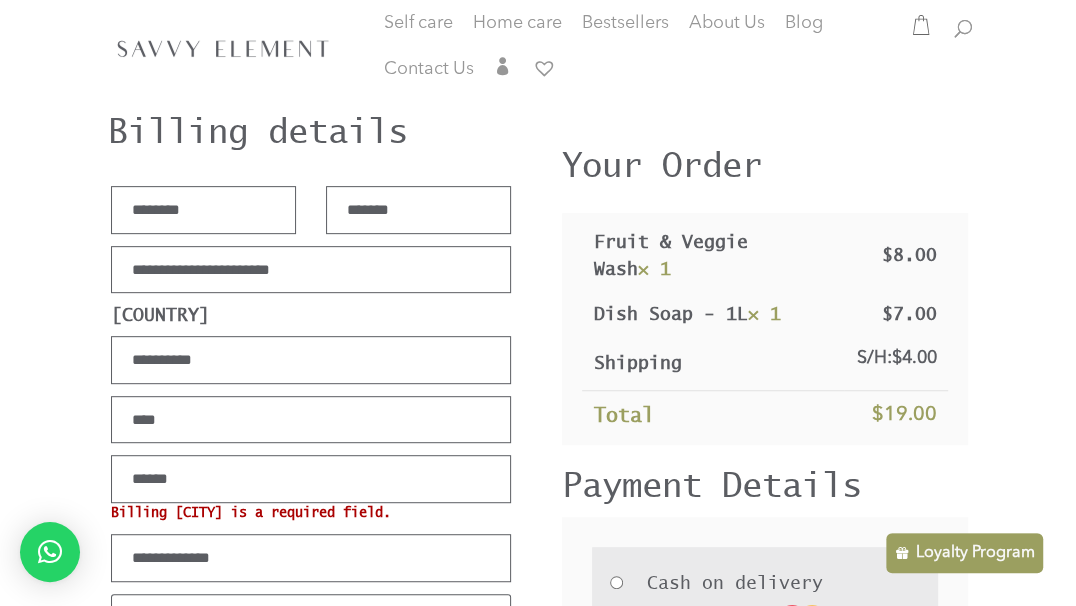 scroll, scrollTop: 417, scrollLeft: 0, axis: vertical 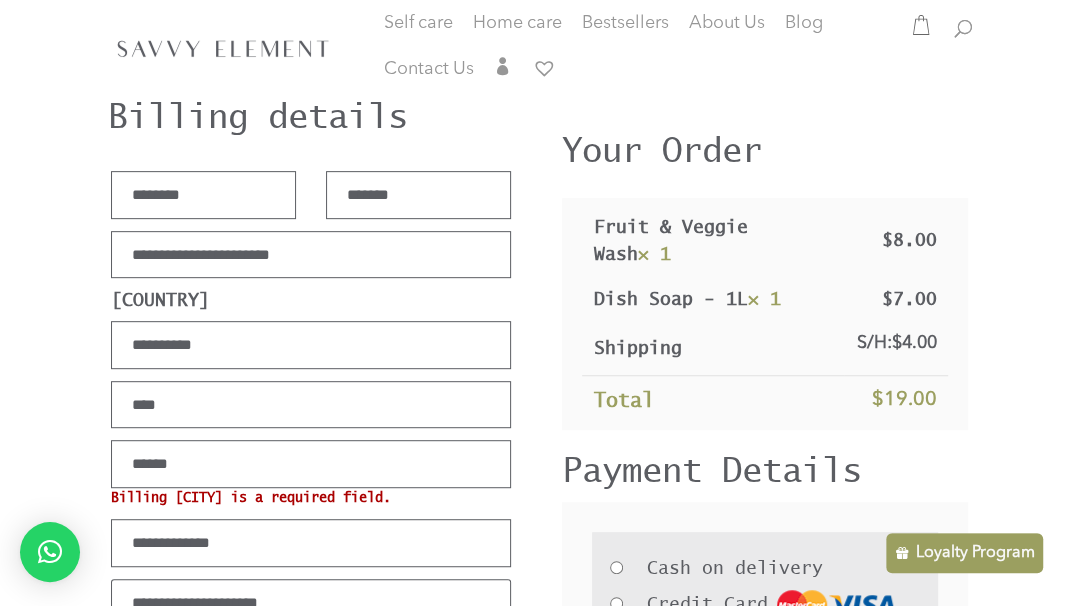 type on "**********" 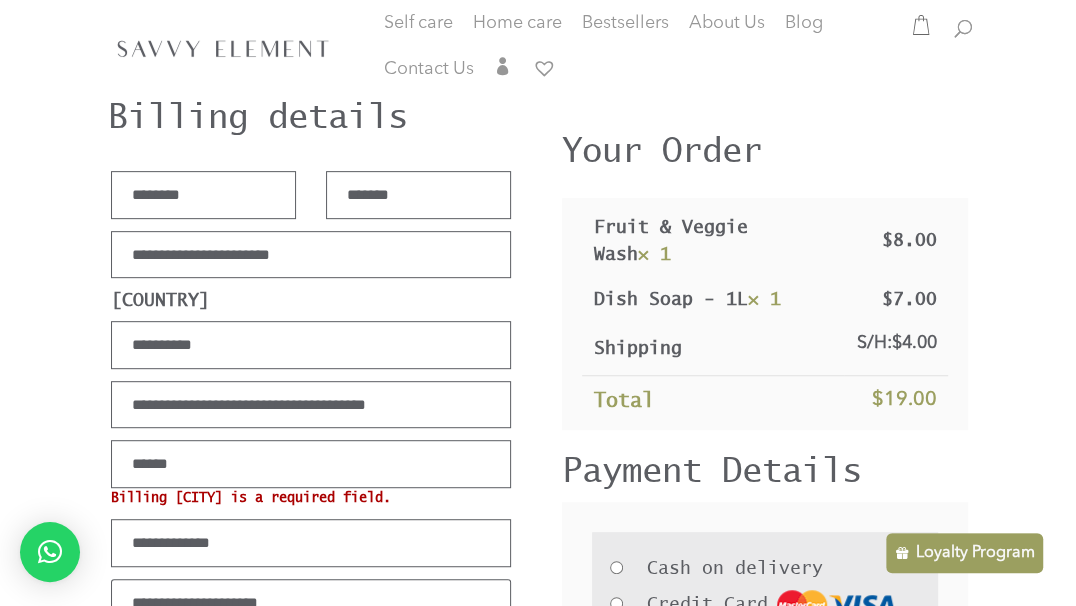 type 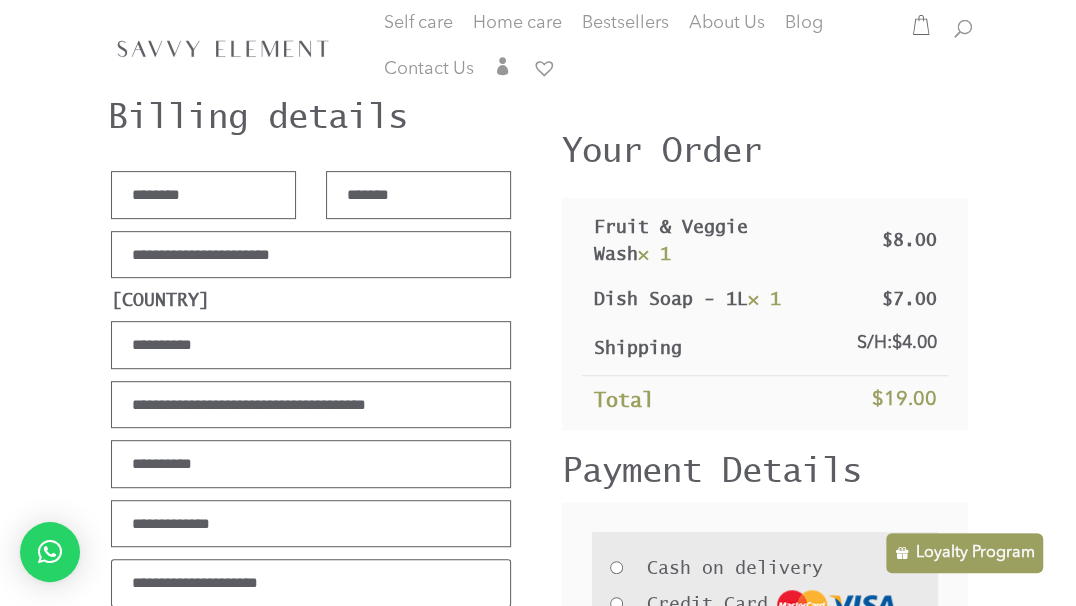 type on "**********" 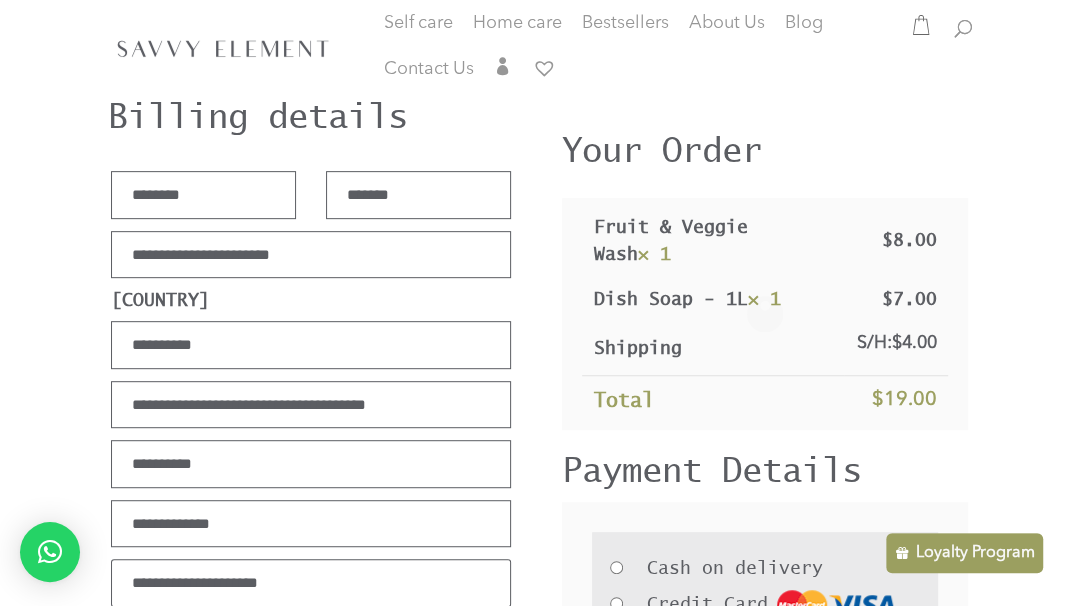 click on "Apartment, suite, unit, etc.  (optional)" at bounding box center [311, 405] 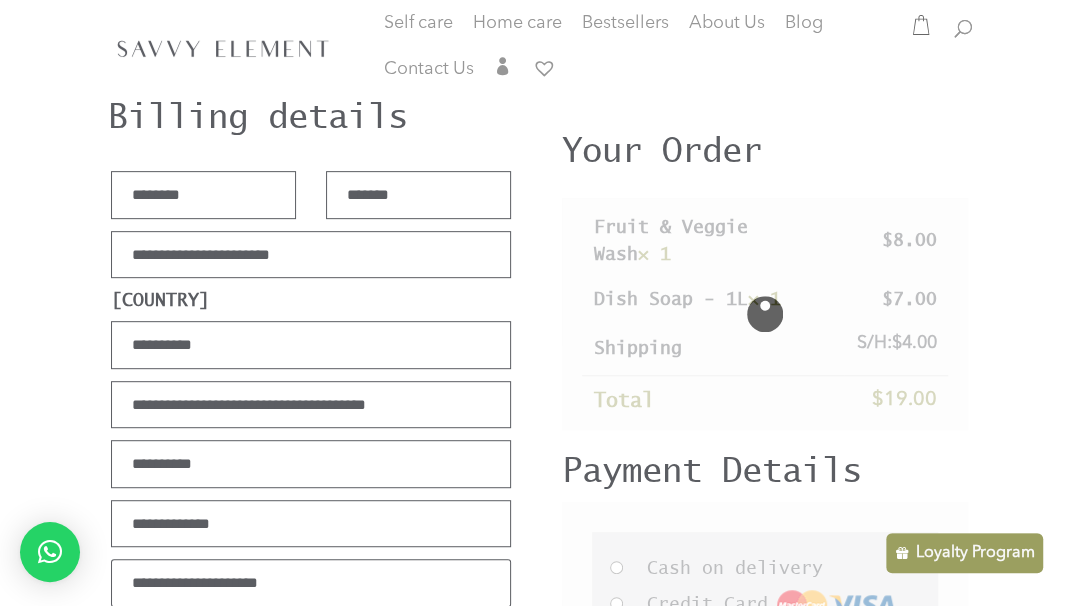 click on "**********" at bounding box center (311, 524) 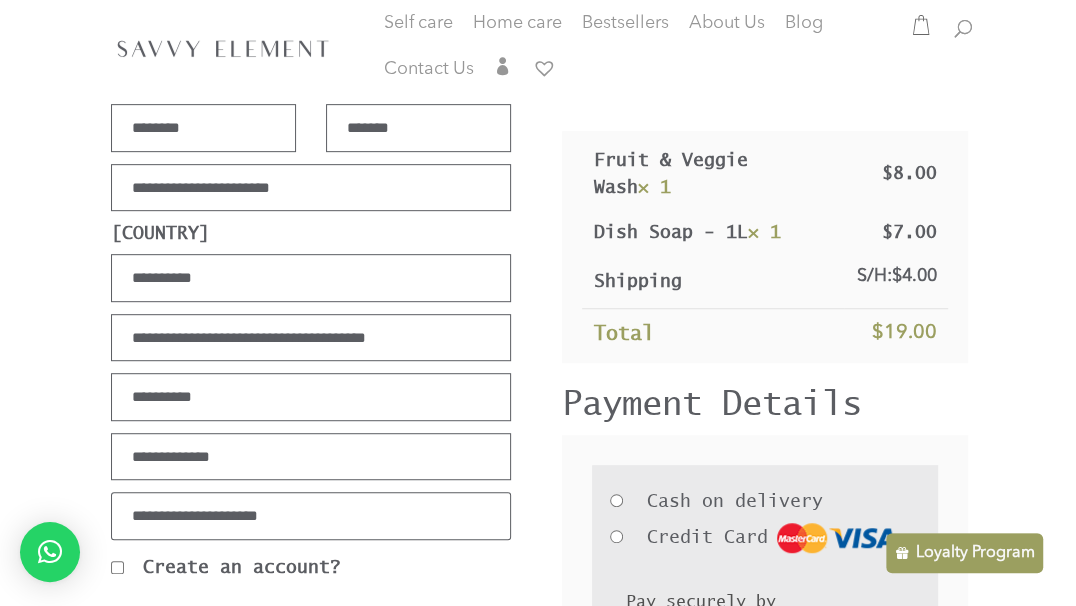 scroll, scrollTop: 483, scrollLeft: 0, axis: vertical 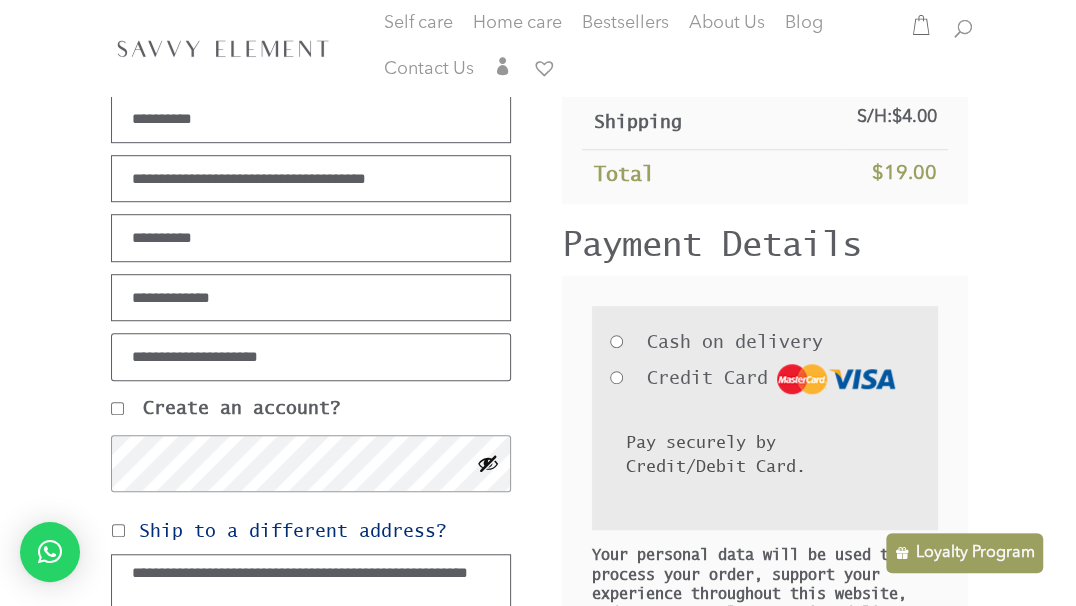 click on "**********" at bounding box center [311, 294] 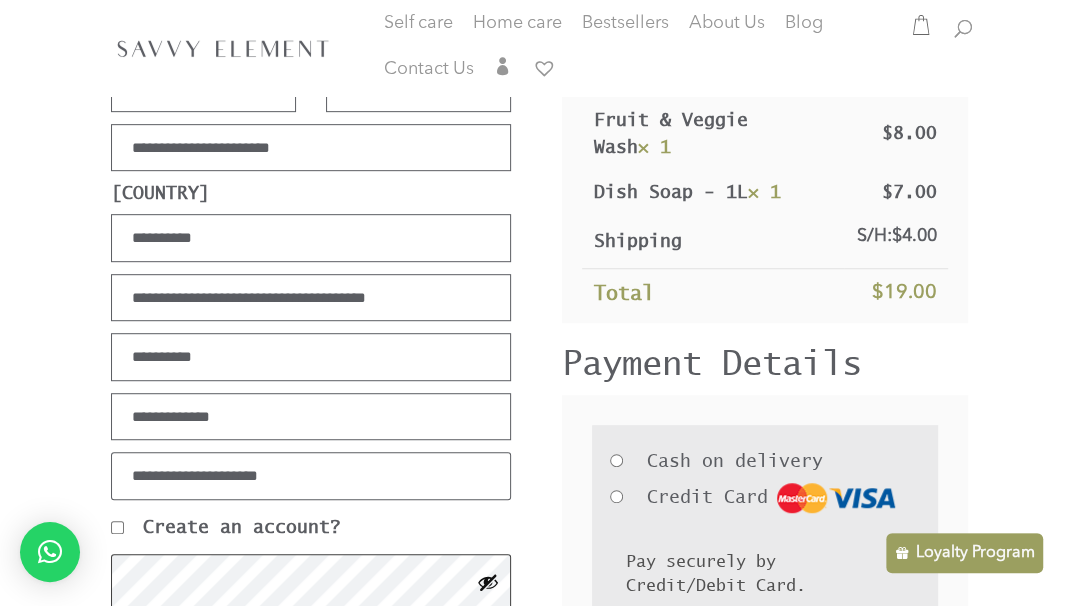 scroll, scrollTop: 510, scrollLeft: 0, axis: vertical 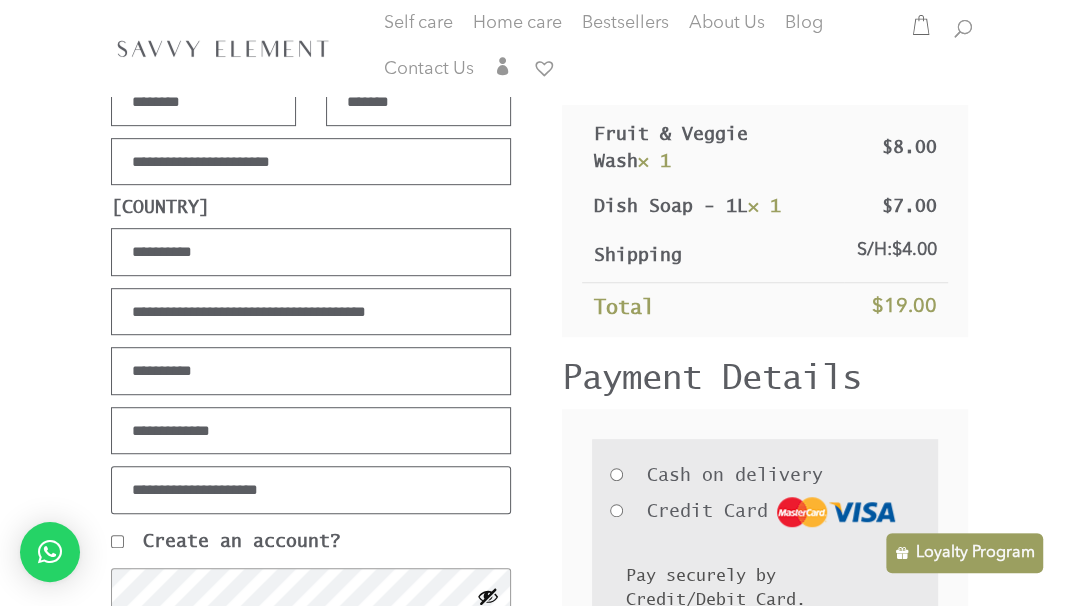 click on "Apartment, suite, unit, etc.  (optional)" at bounding box center [311, 312] 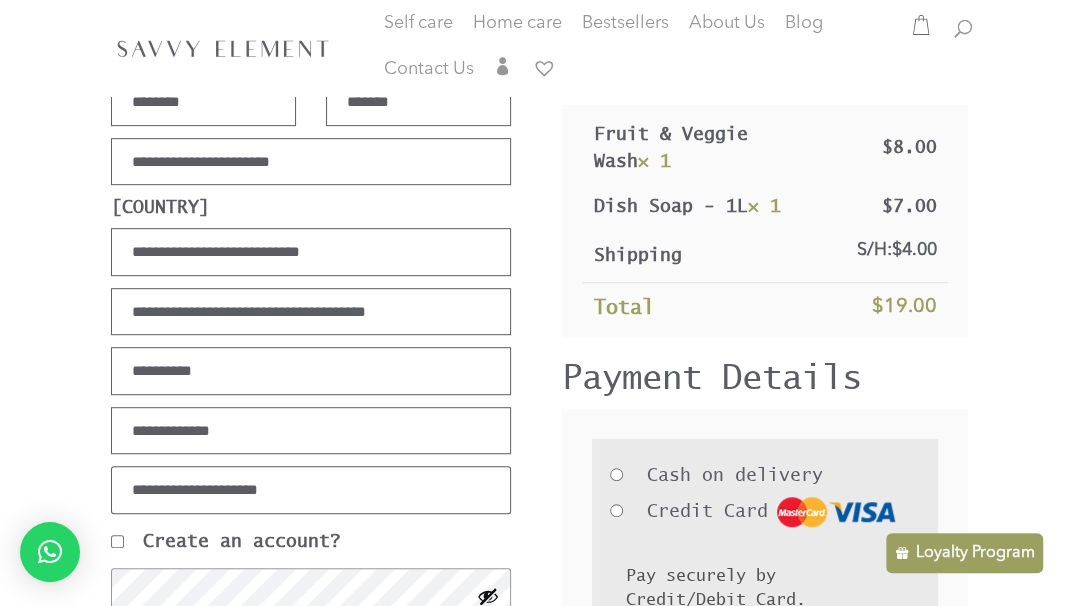 type on "**********" 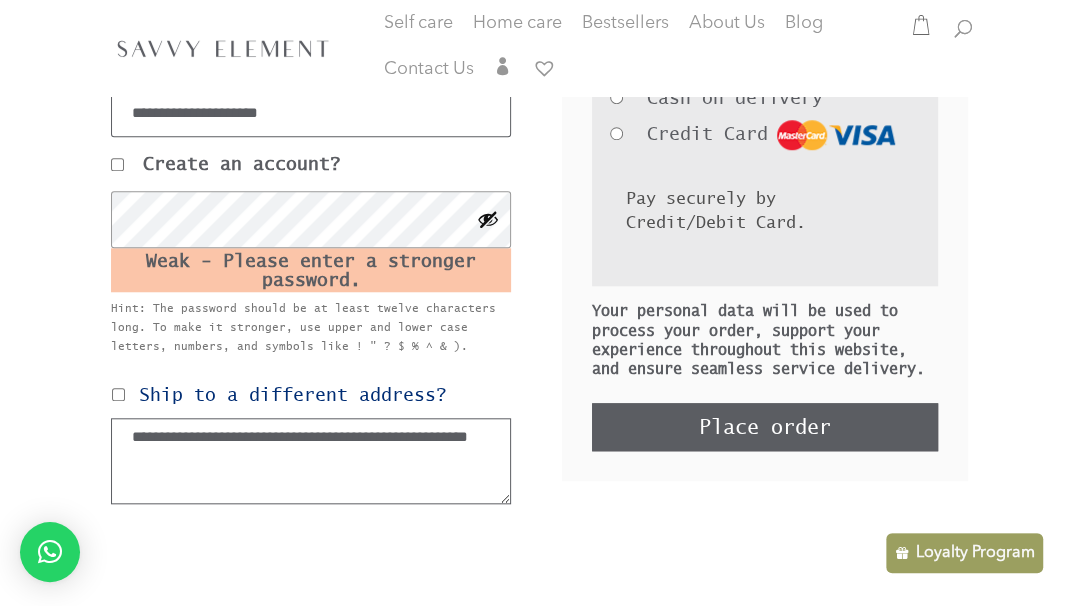 scroll, scrollTop: 899, scrollLeft: 0, axis: vertical 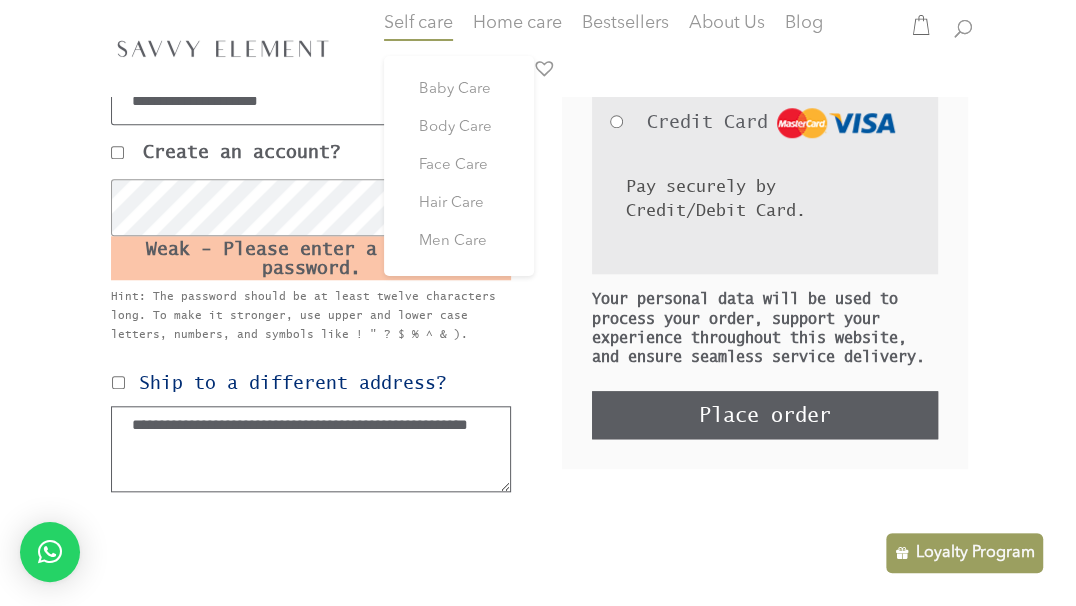 type on "**********" 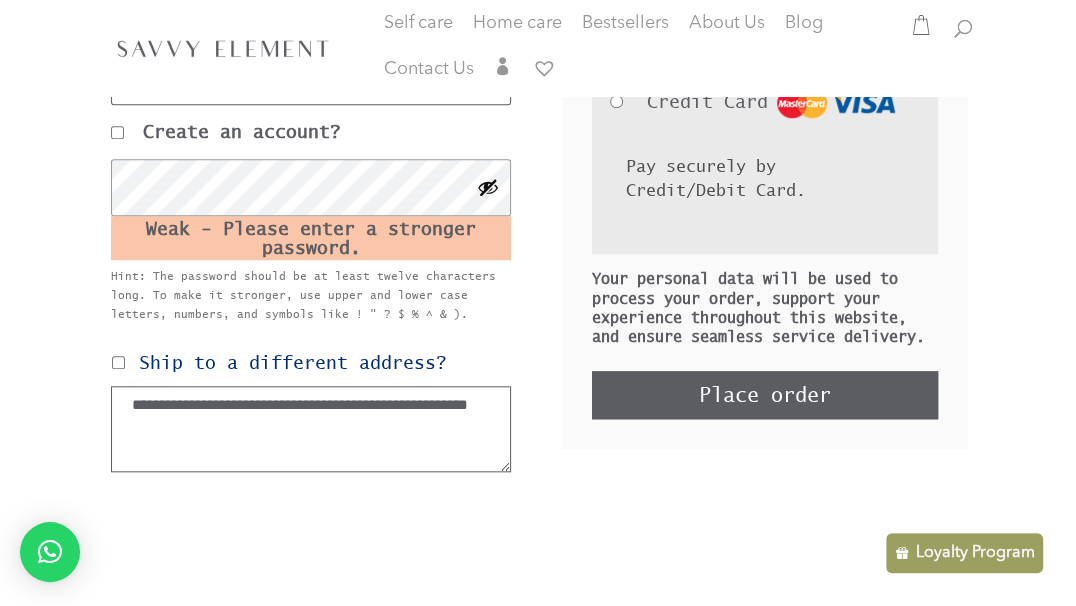 scroll, scrollTop: 925, scrollLeft: 0, axis: vertical 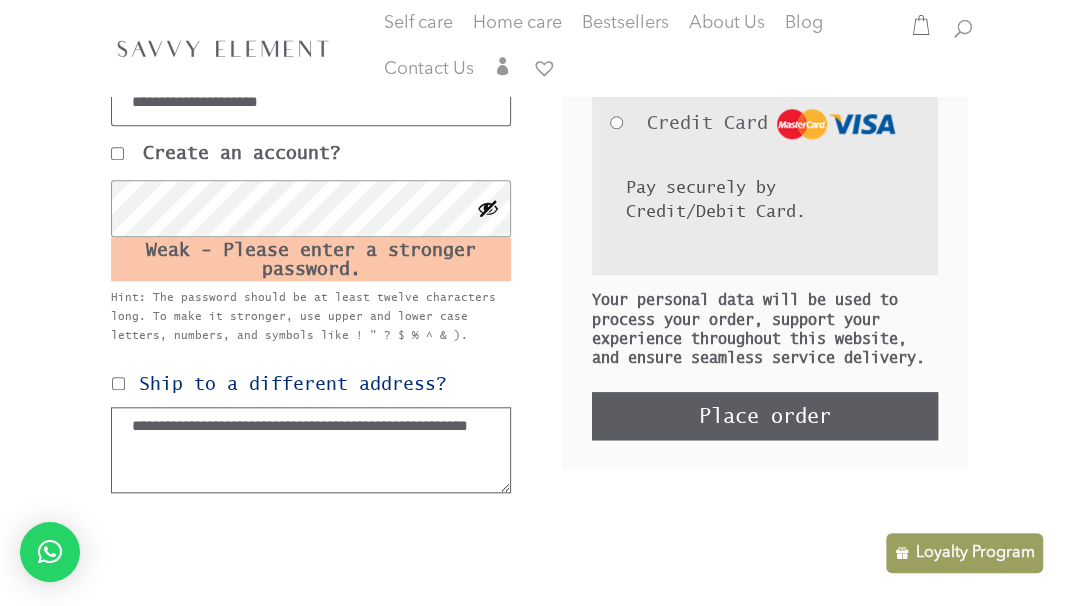 click on "Place order" at bounding box center [765, 416] 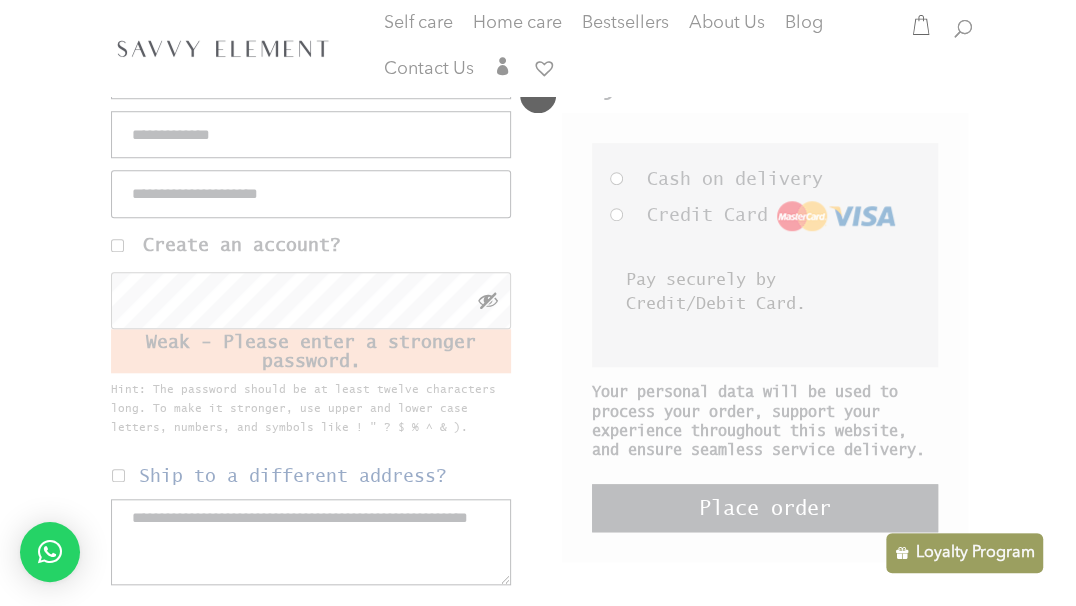scroll, scrollTop: 805, scrollLeft: 0, axis: vertical 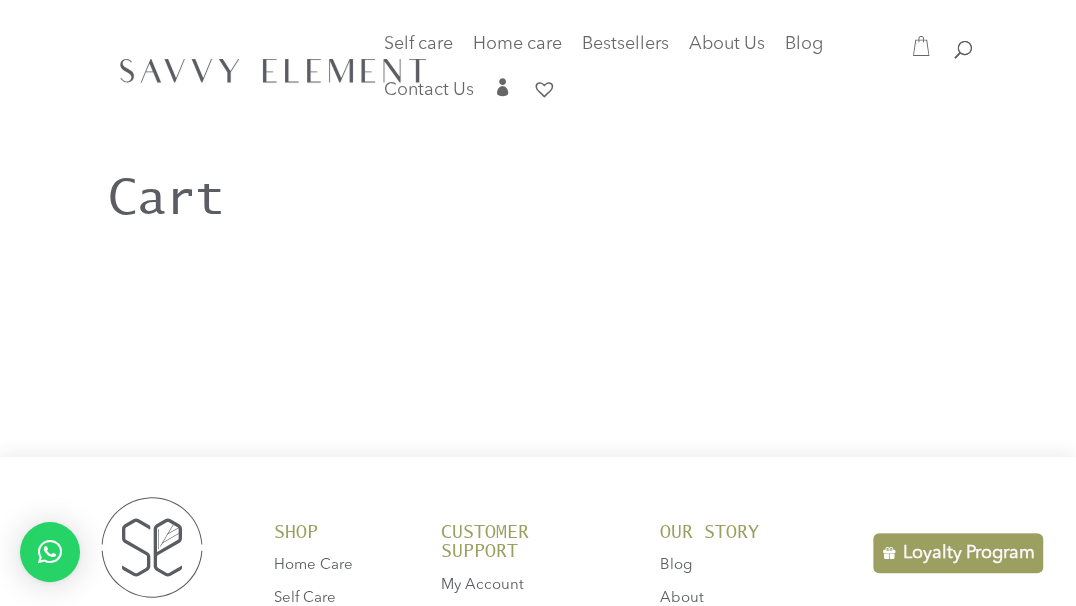 click 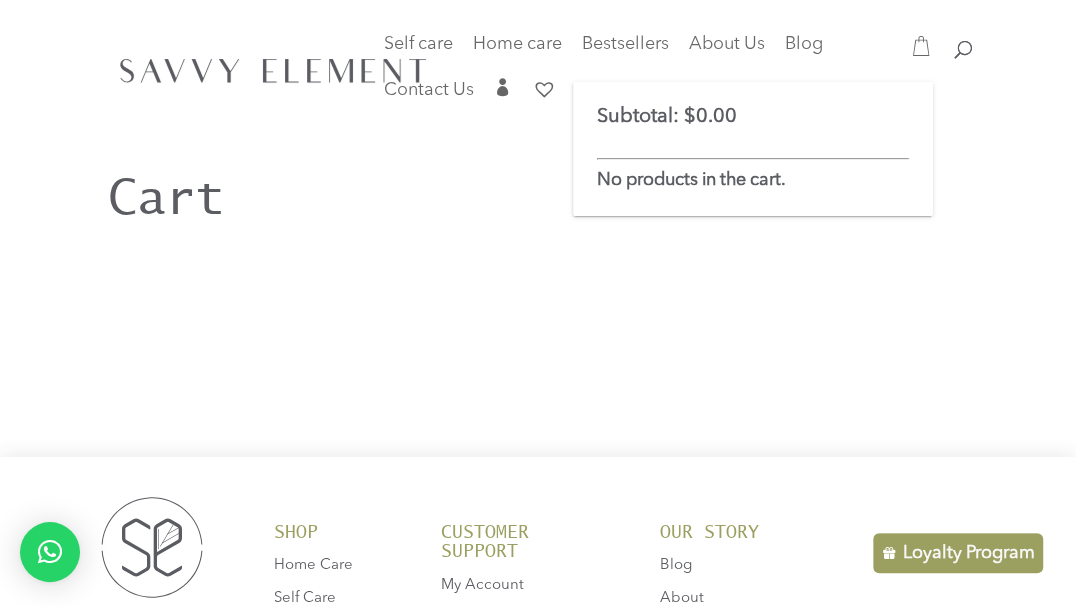 click at bounding box center [538, 290] 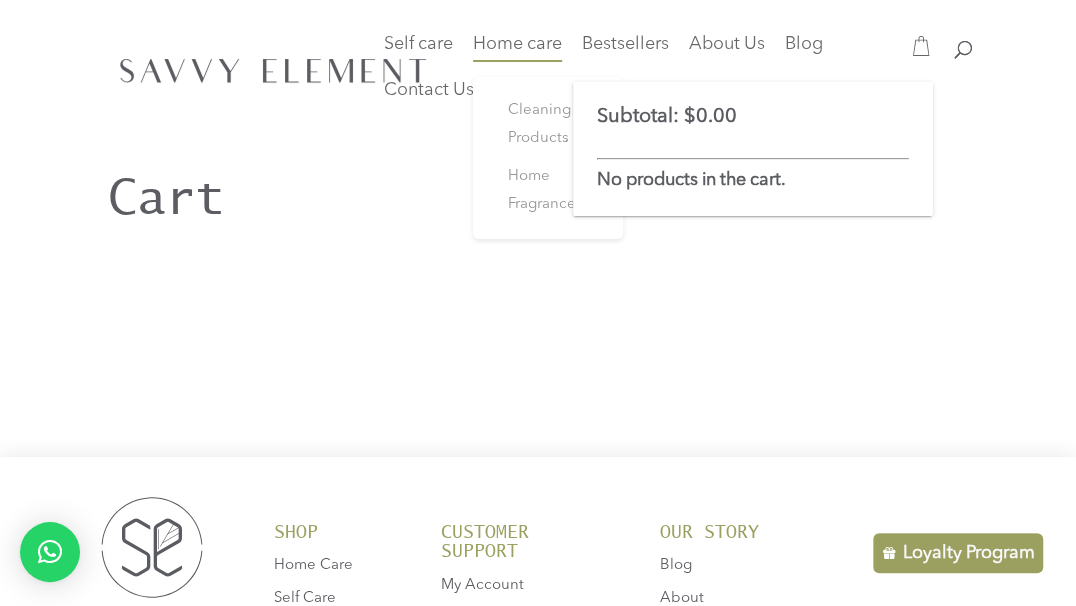 click on "Home care" at bounding box center [517, 44] 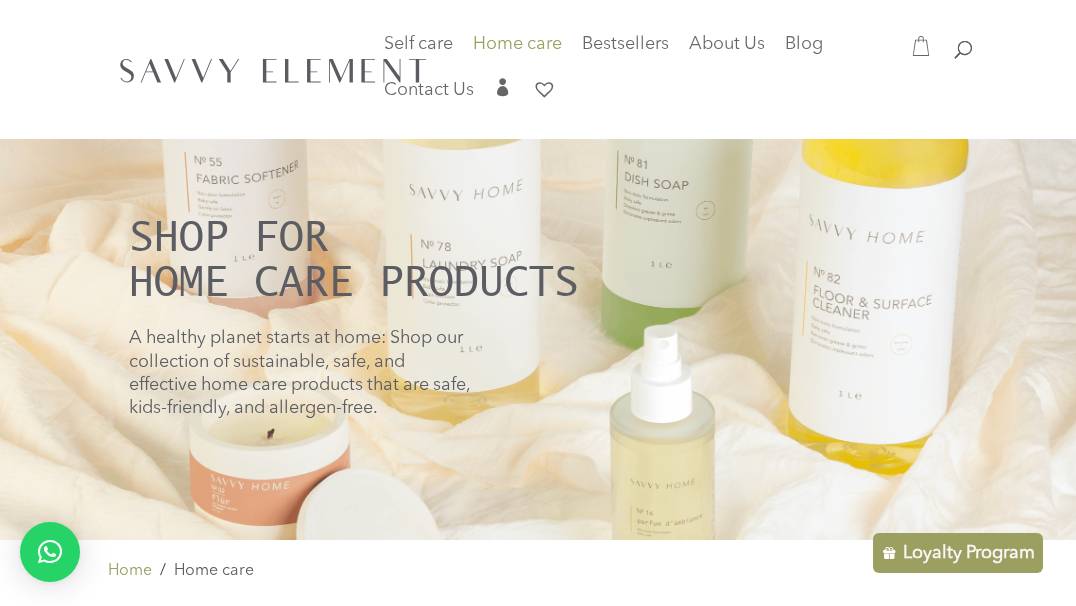 scroll, scrollTop: 0, scrollLeft: 0, axis: both 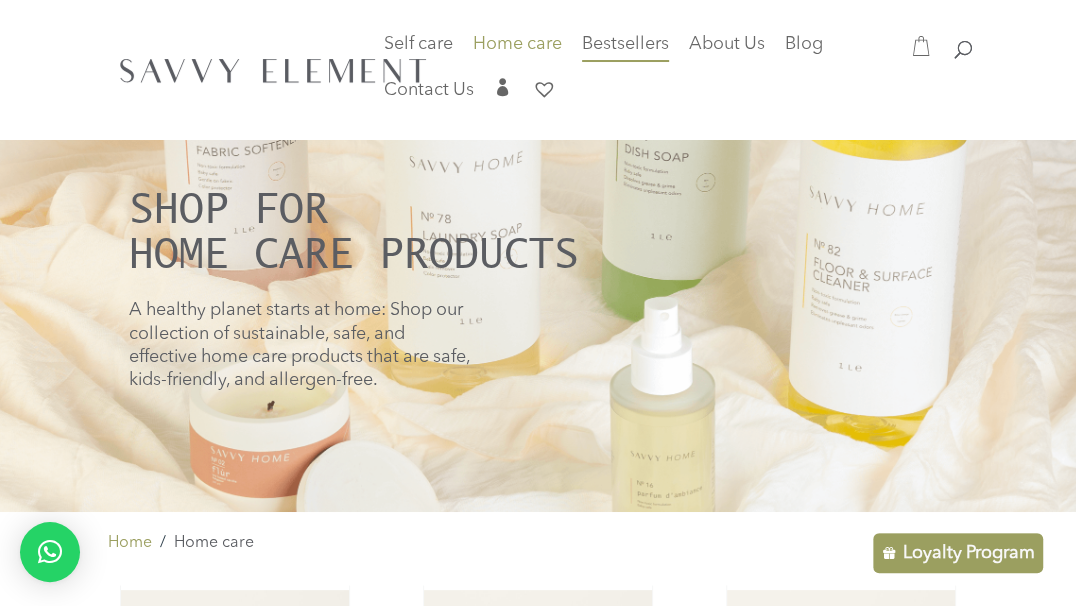 click on "Bestsellers" at bounding box center [625, 44] 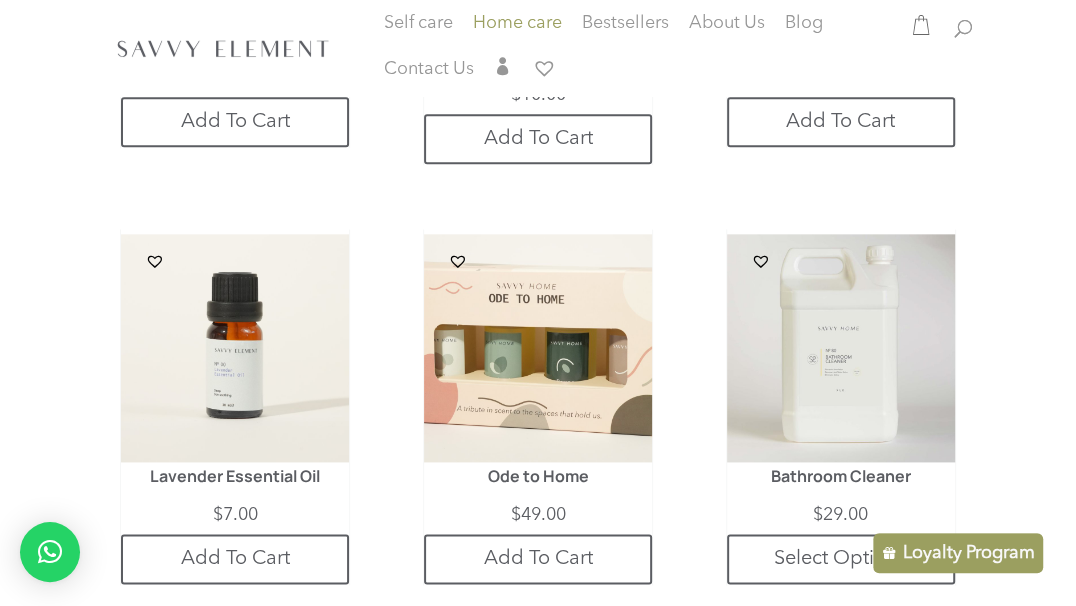 scroll, scrollTop: 1449, scrollLeft: 0, axis: vertical 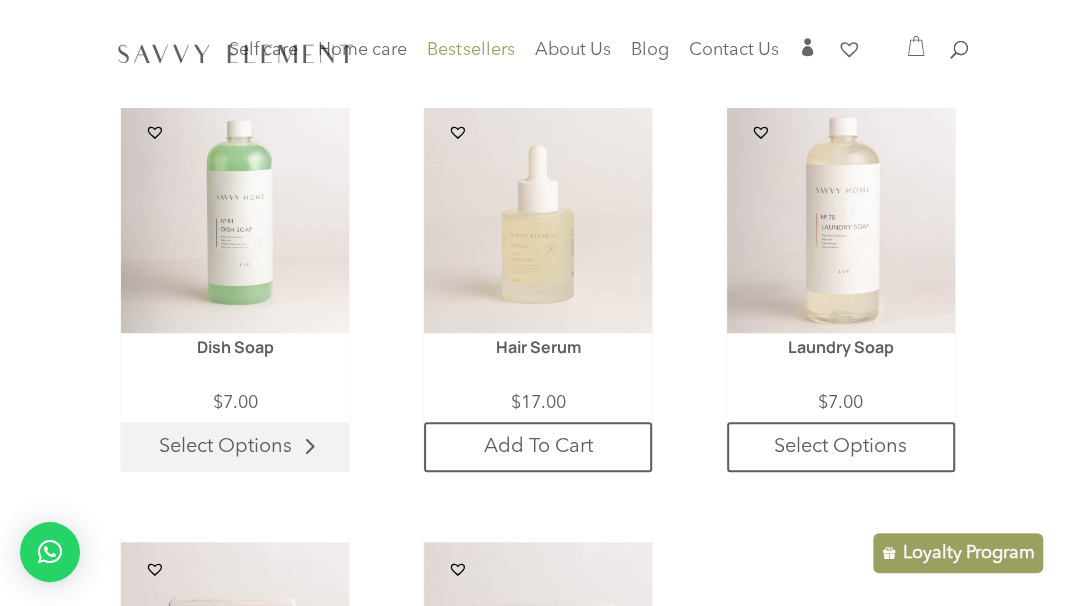 click on "Select Options" at bounding box center [235, 447] 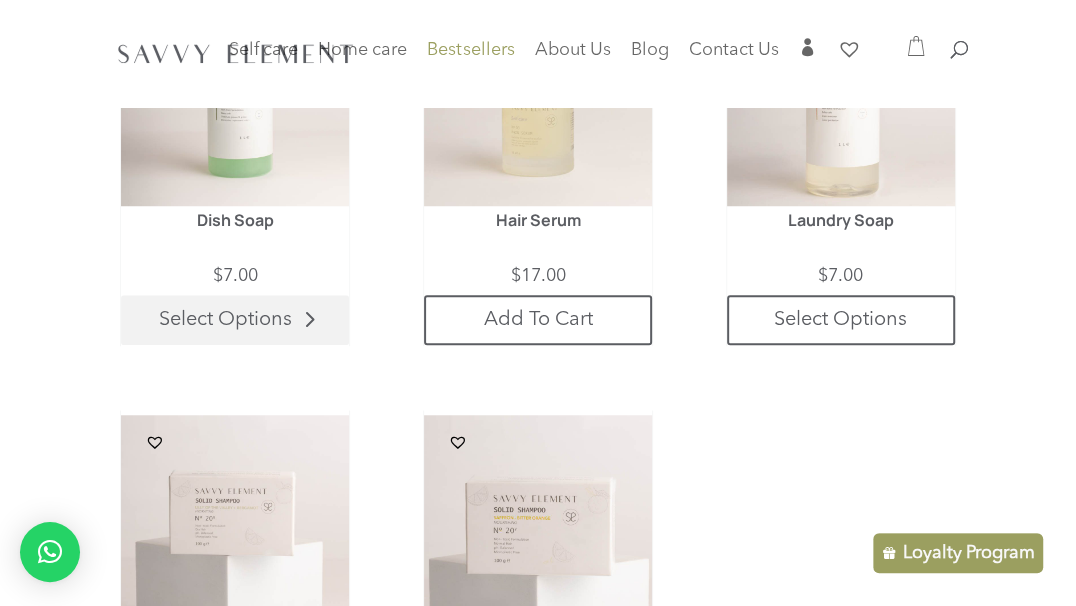 scroll, scrollTop: 690, scrollLeft: 0, axis: vertical 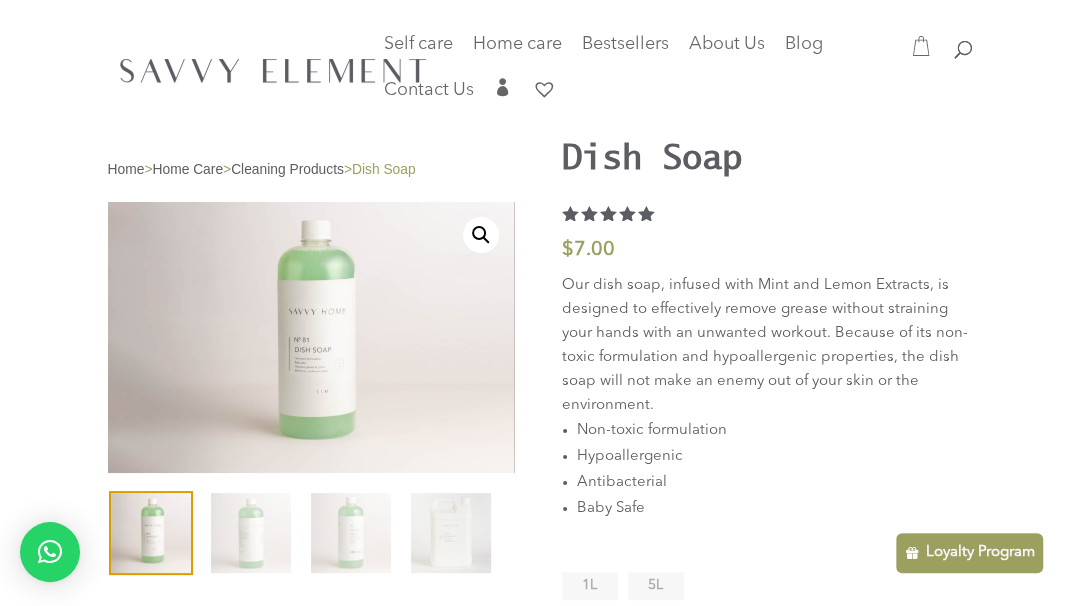 click on "Antibacterial" at bounding box center [773, 483] 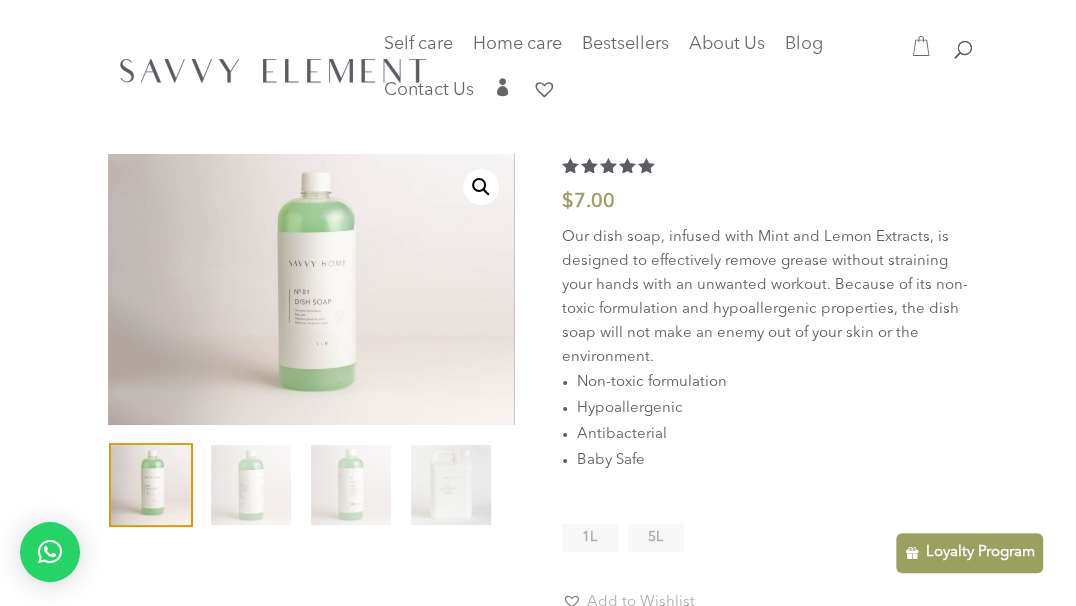 scroll, scrollTop: 55, scrollLeft: 0, axis: vertical 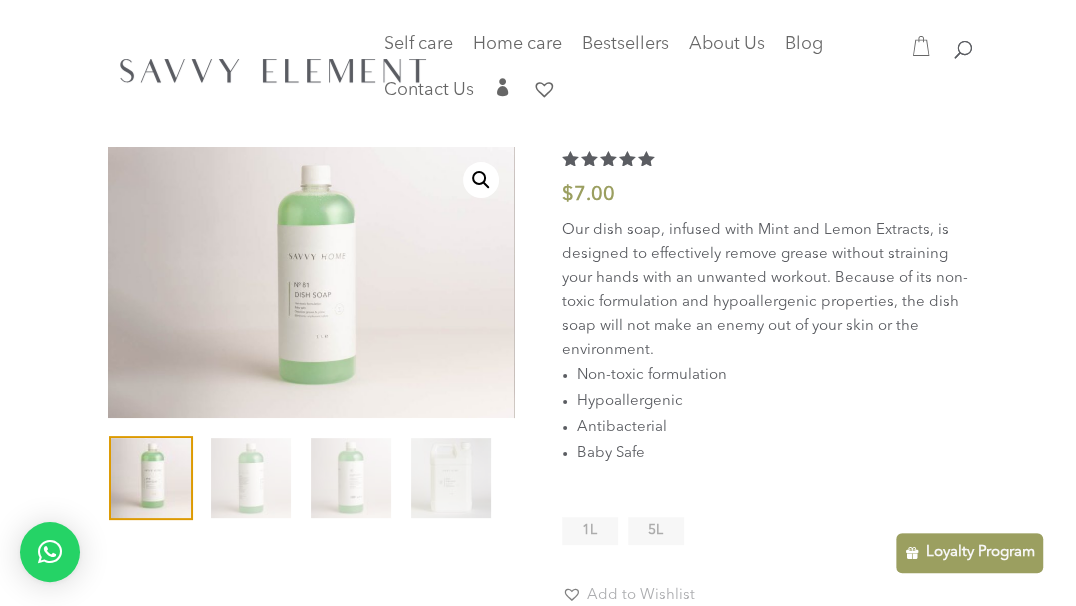 click on "1L" 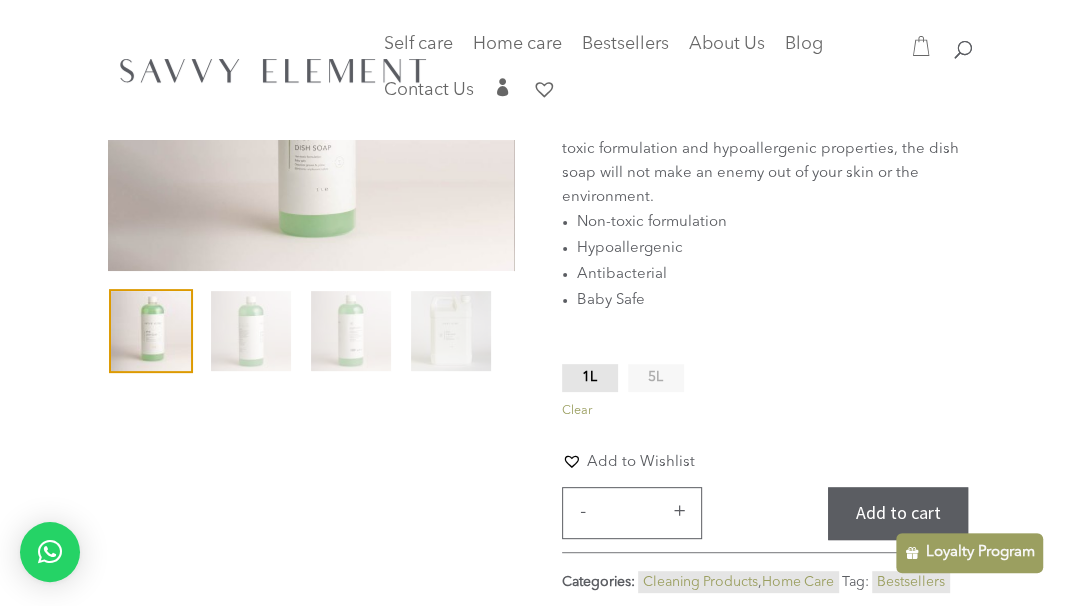 scroll, scrollTop: 262, scrollLeft: 0, axis: vertical 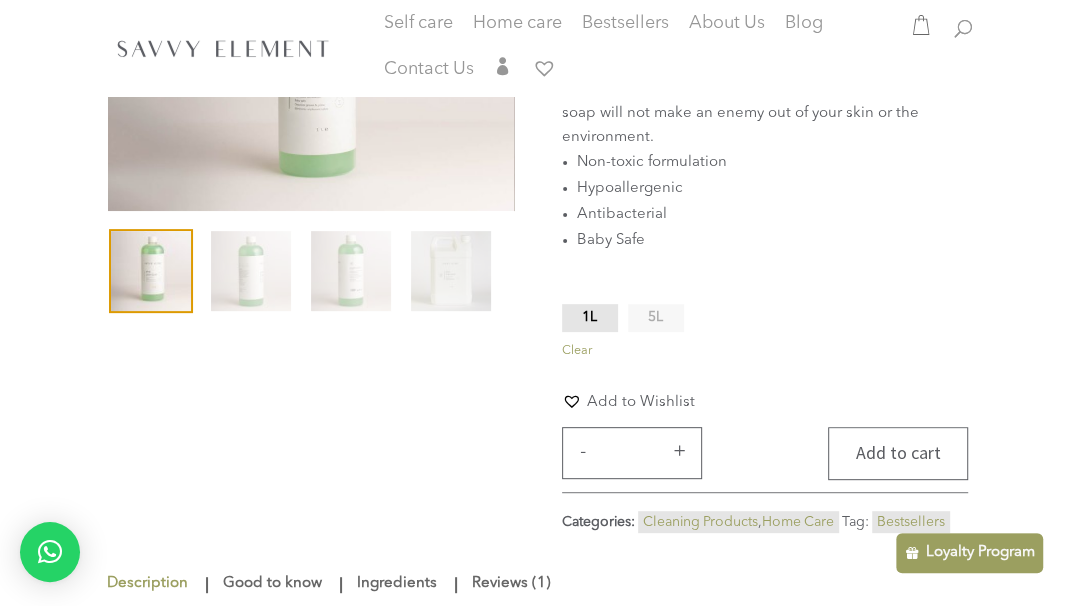 click on "Add to cart" 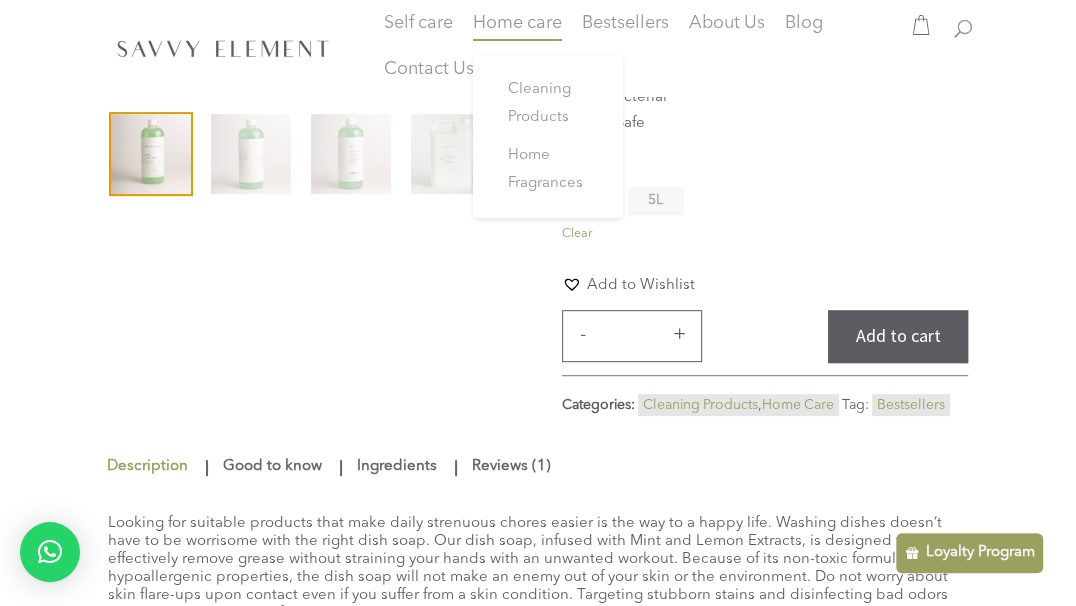scroll, scrollTop: 380, scrollLeft: 0, axis: vertical 